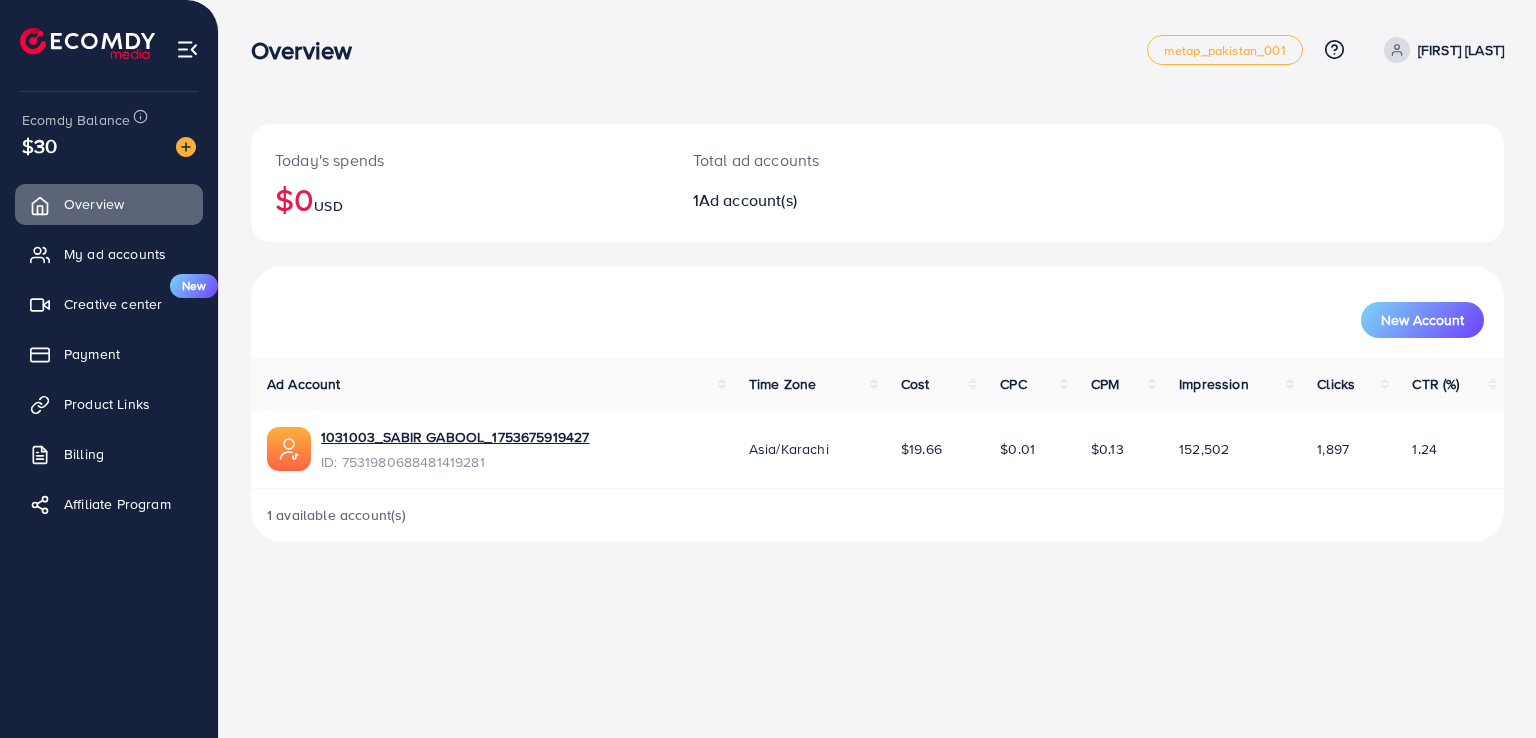 scroll, scrollTop: 0, scrollLeft: 0, axis: both 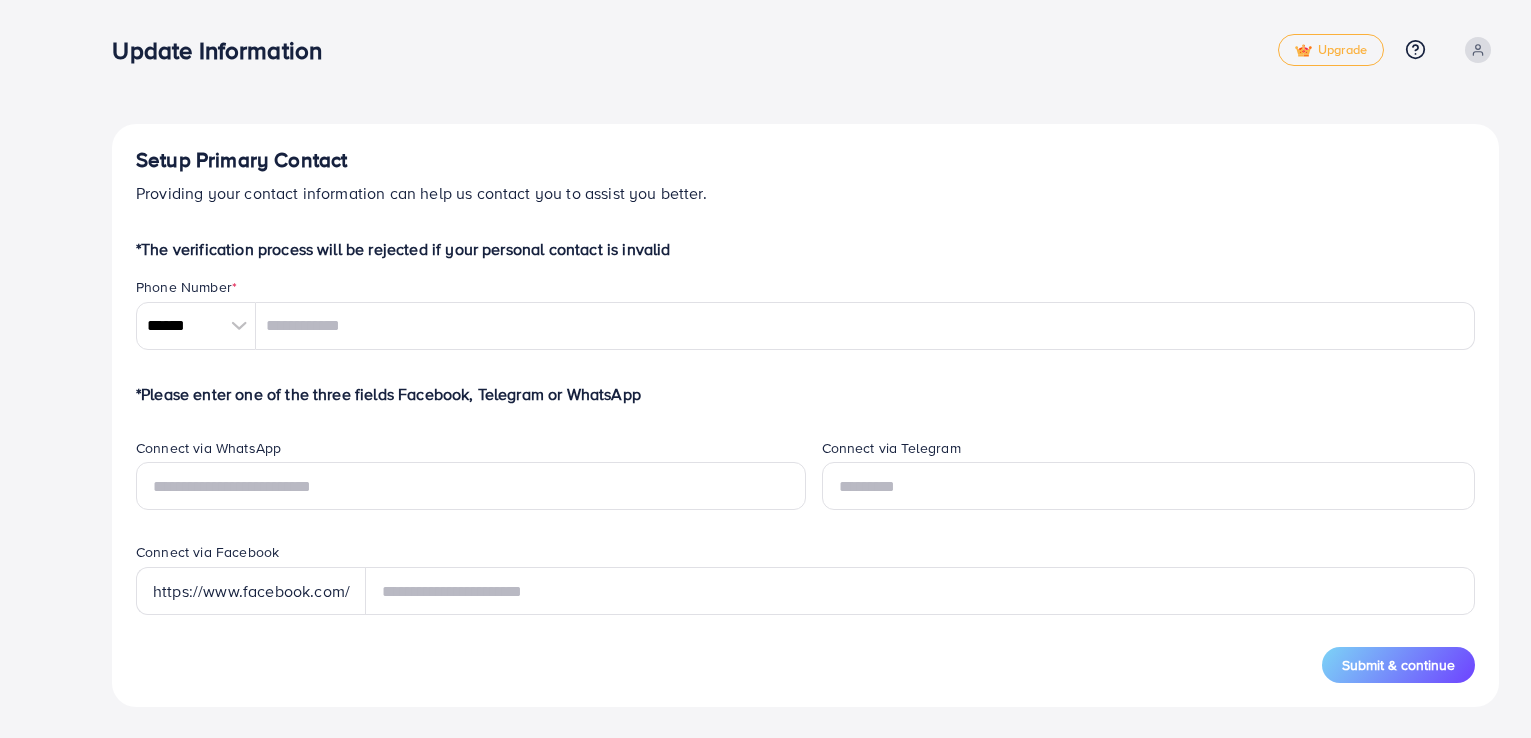 type on "******" 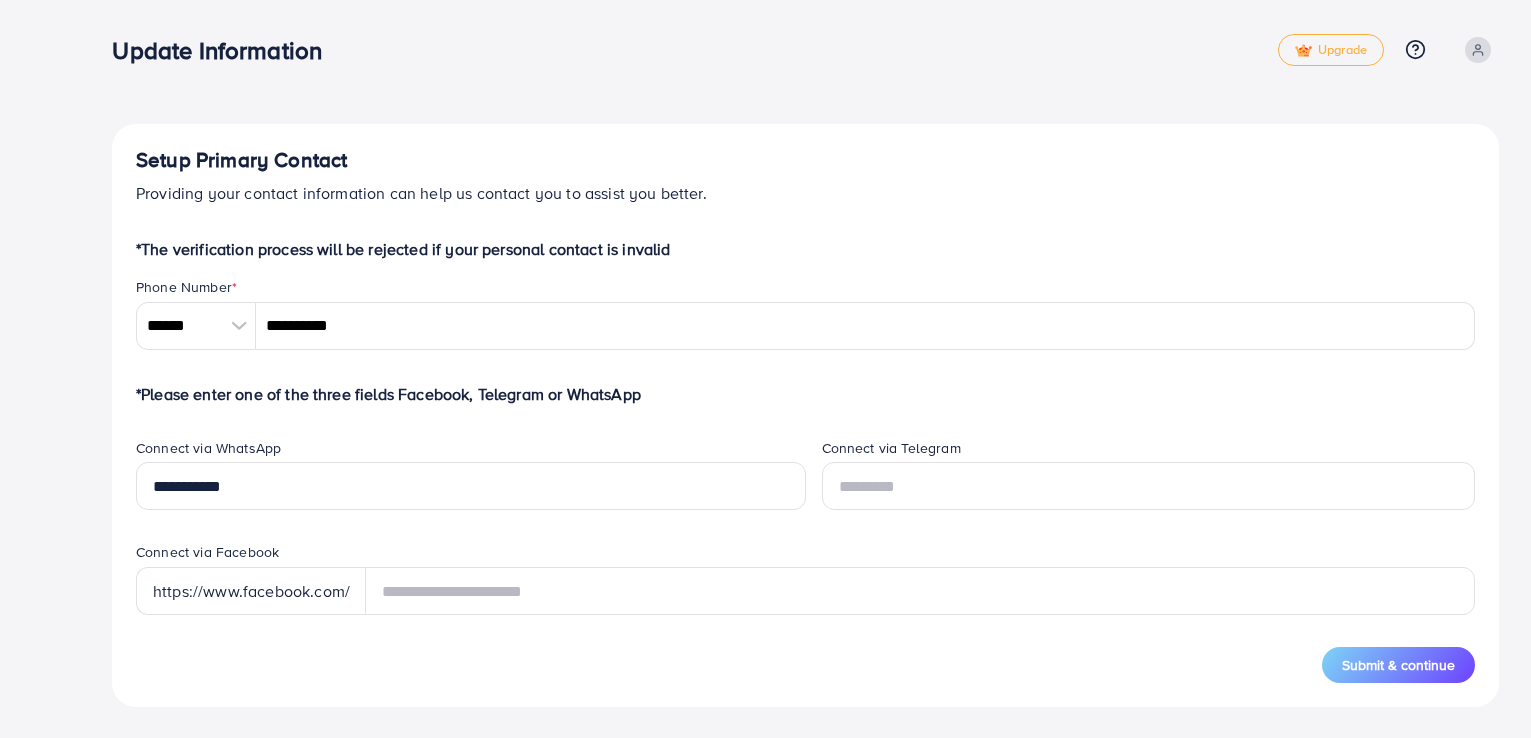 scroll, scrollTop: 0, scrollLeft: 0, axis: both 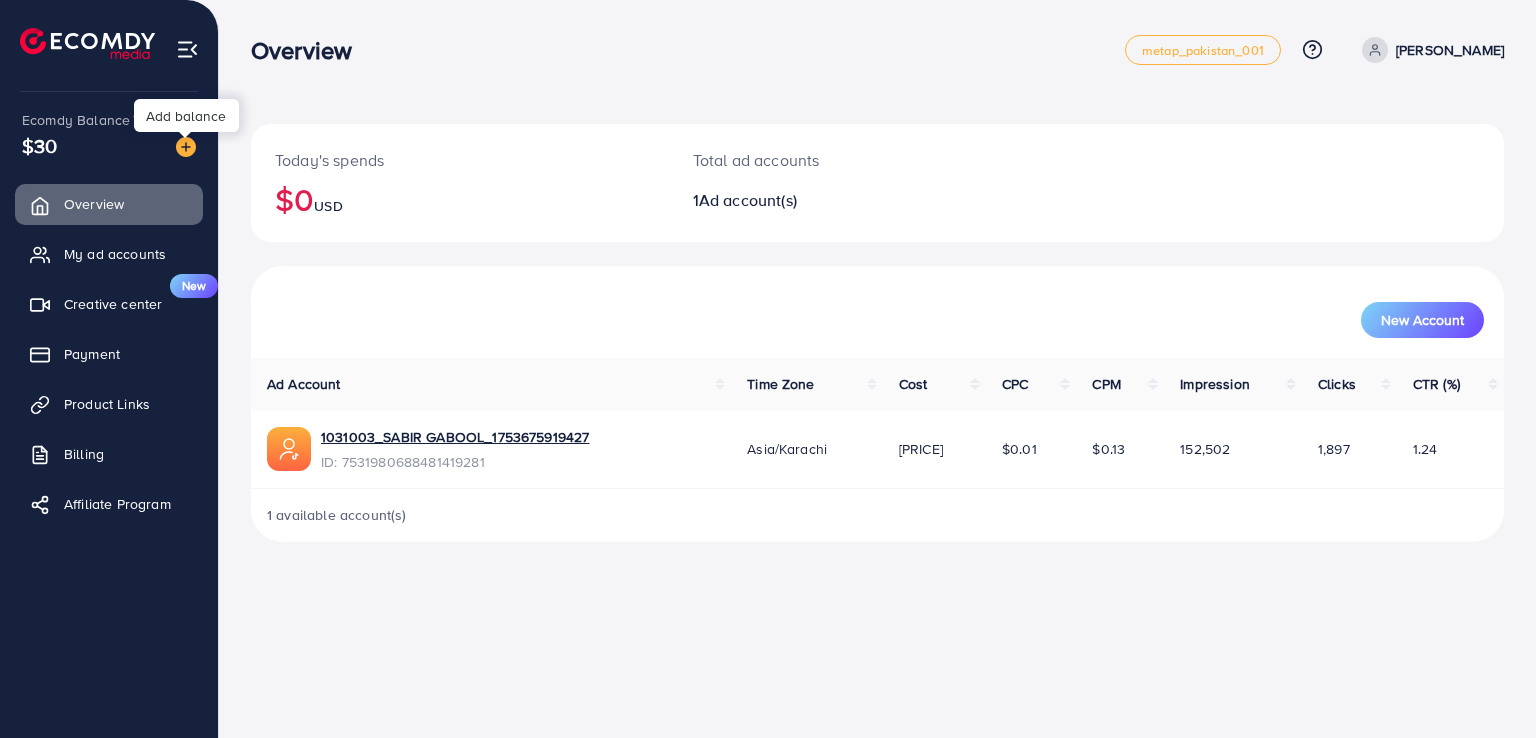 click at bounding box center [186, 147] 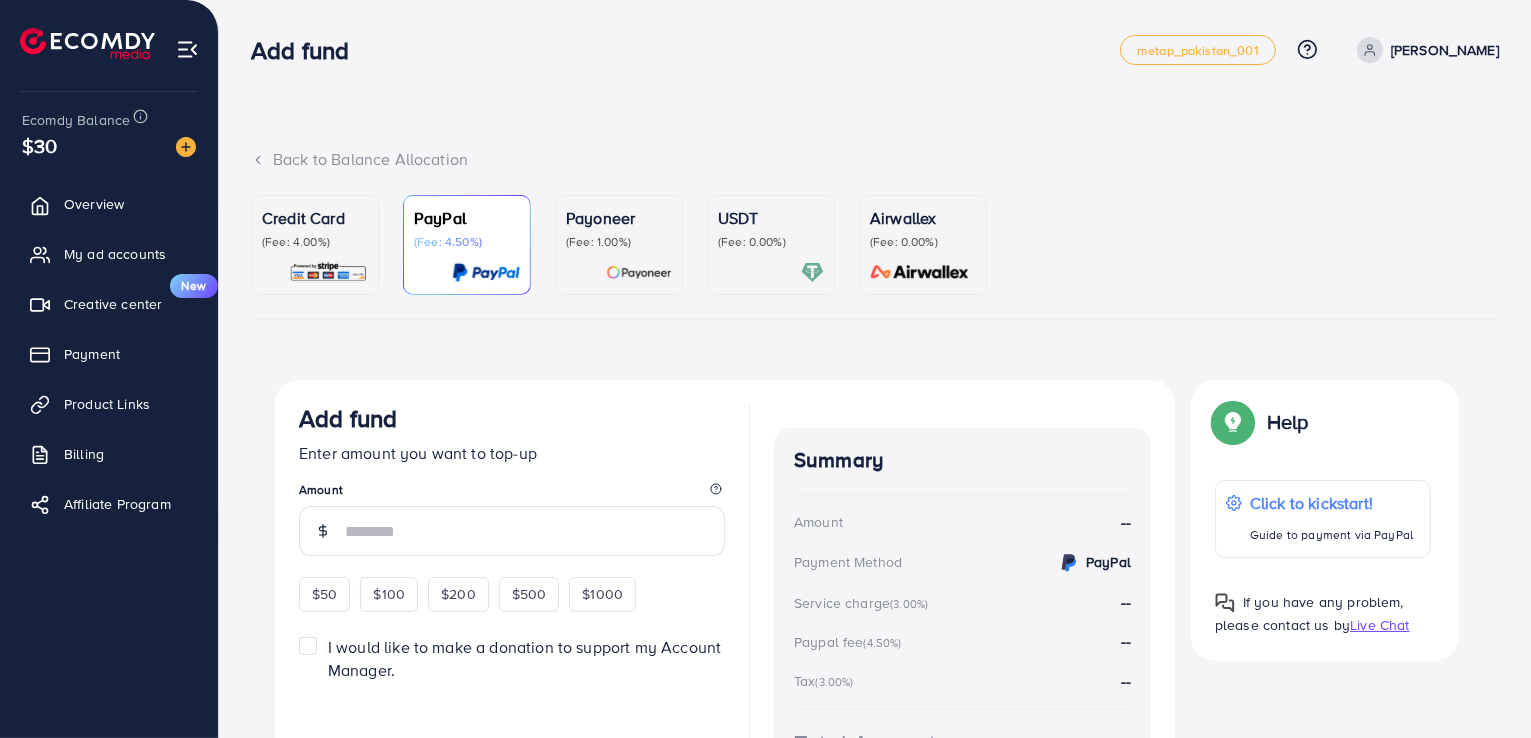 click on "(Fee: 0.00%)" at bounding box center [771, 242] 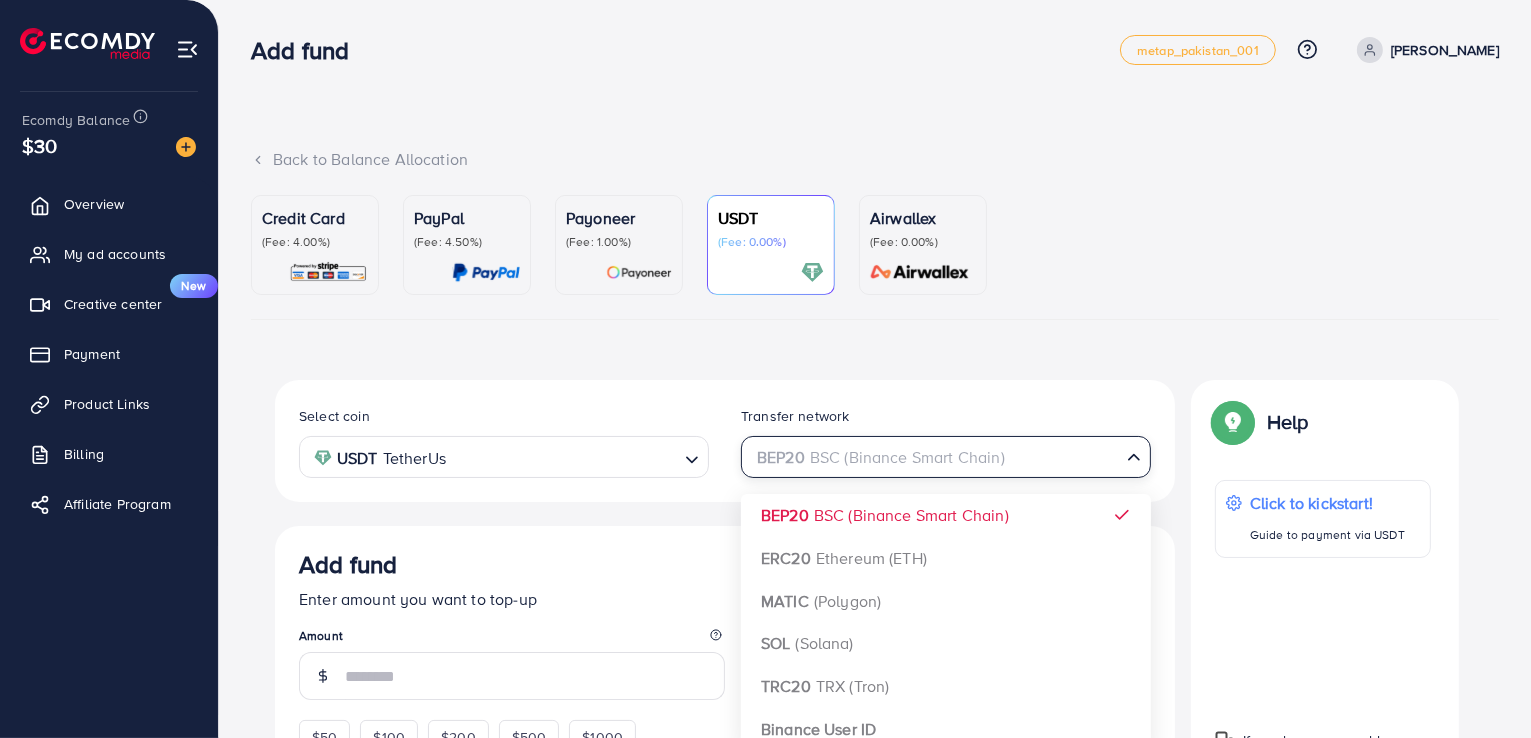 click at bounding box center (934, 457) 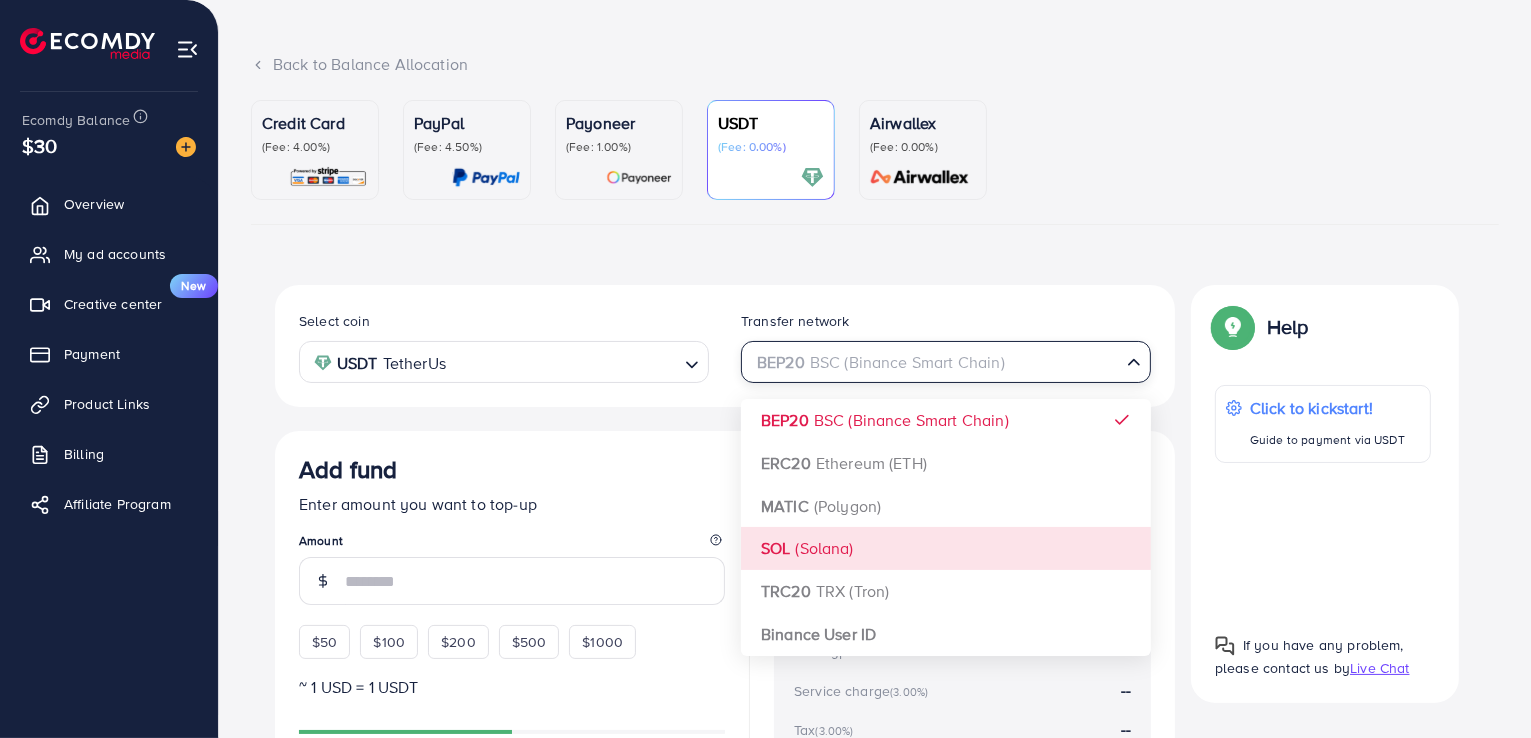scroll, scrollTop: 100, scrollLeft: 0, axis: vertical 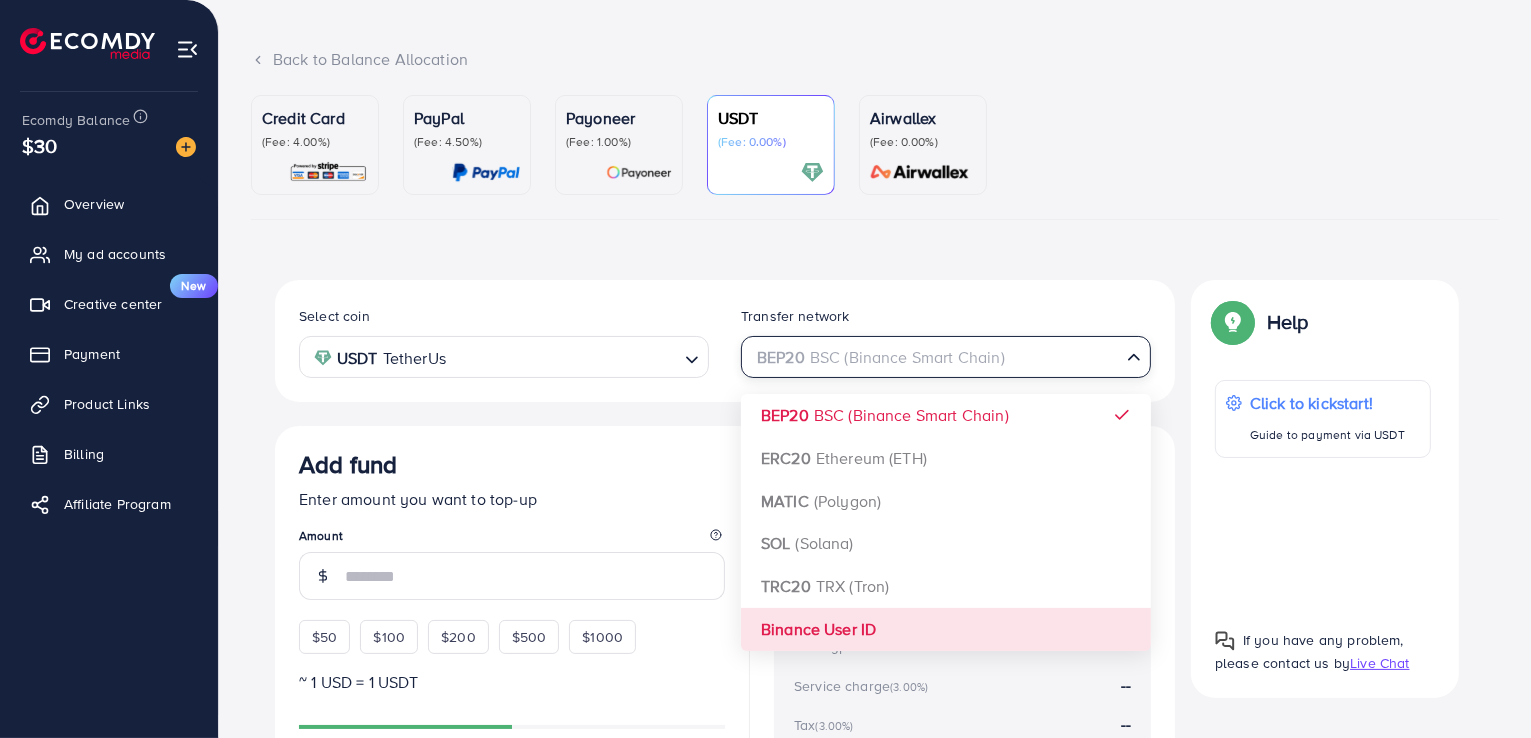 click on "Select coin   USDT TetherUs           Loading...     Transfer network   BEP20 BSC (Binance Smart Chain)           Loading...     BEP20 BSC (Binance Smart Chain) ERC20 Ethereum (ETH) MATIC (Polygon) SOL (Solana) TRC20 TRX (Tron) Binance User ID        Add fund  Enter amount you want to top-up Amount $50 $100 $200 $500 $1000  ~ 1 USD = 1 USDT   Add USDT amount  1/2 I would like to make a donation to support my Account Manager. 5% 10% 15% 20%  Continue   Summary   Amount   --   Payment Method   --   Coin type   --   Service charge   (3.00%)   --   Tax   (3.00%)   --   Transfer network   --   Total Amount   --" at bounding box center (725, 607) 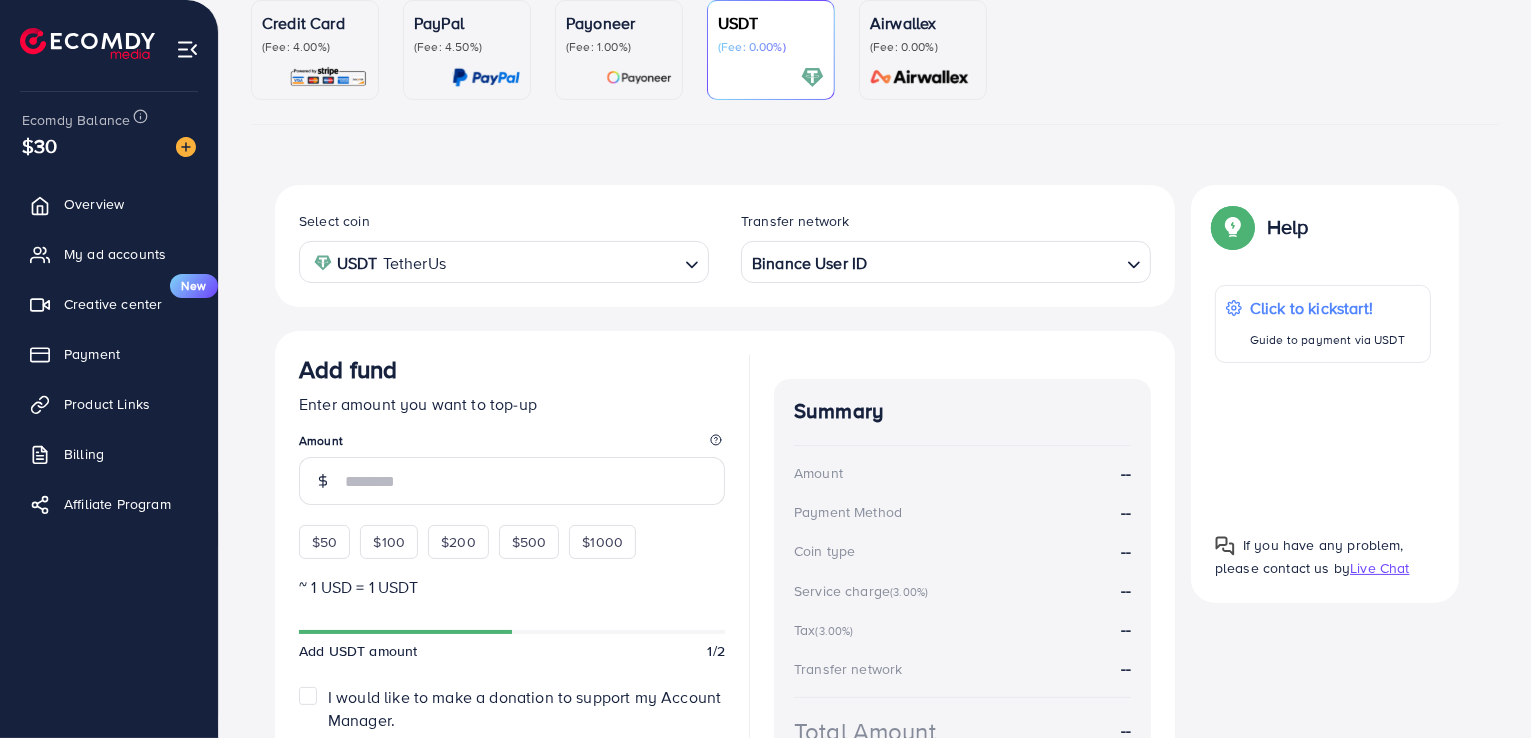 scroll, scrollTop: 200, scrollLeft: 0, axis: vertical 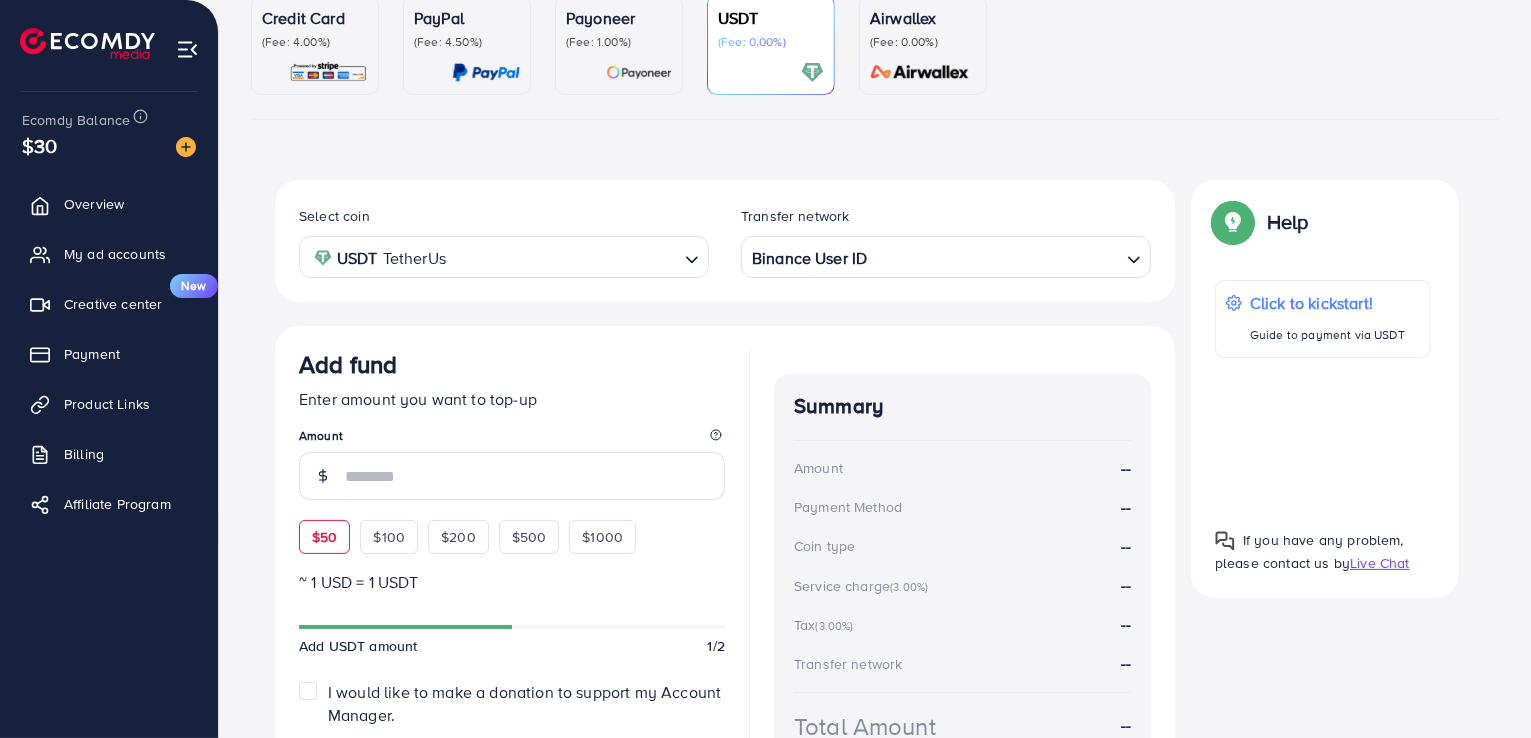 click on "$50" at bounding box center (324, 537) 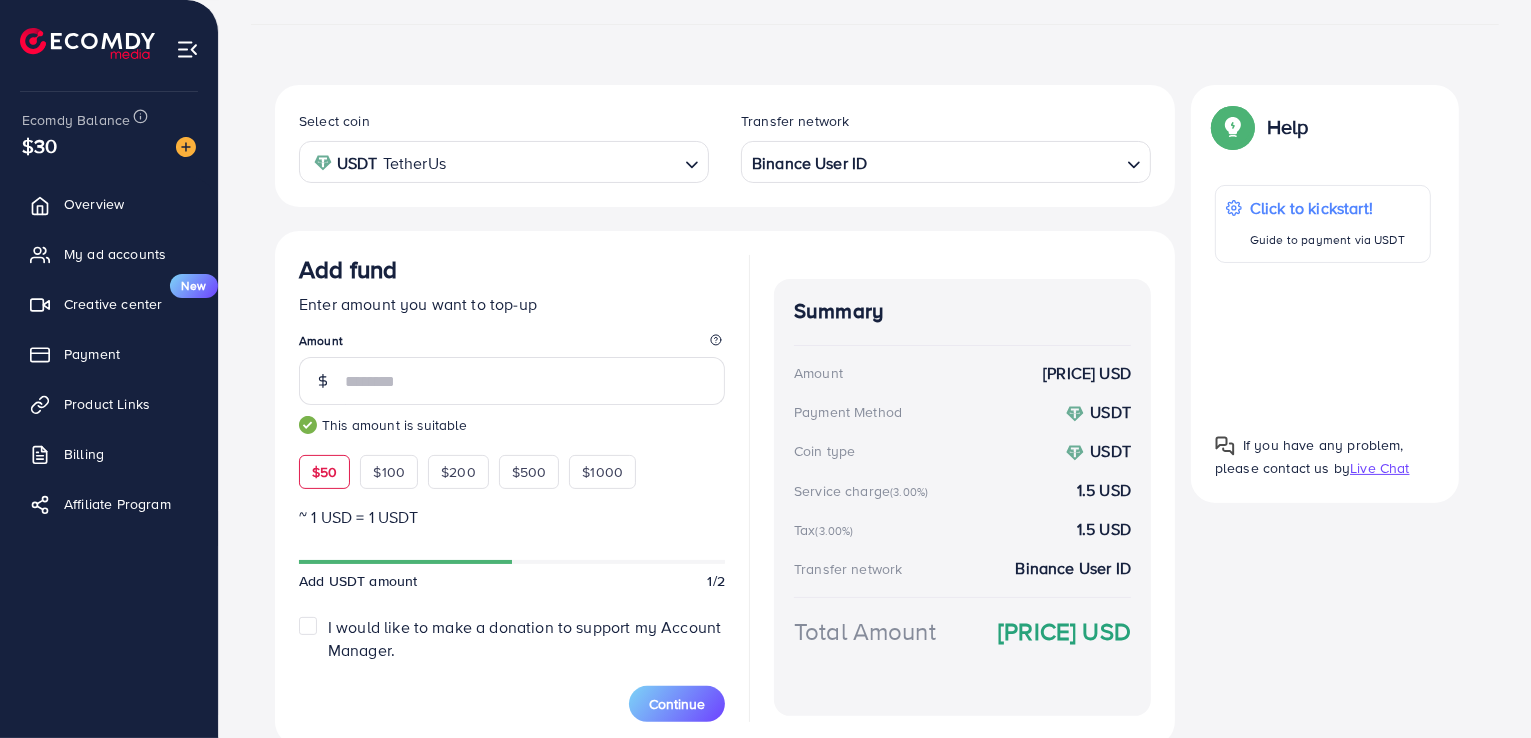 scroll, scrollTop: 300, scrollLeft: 0, axis: vertical 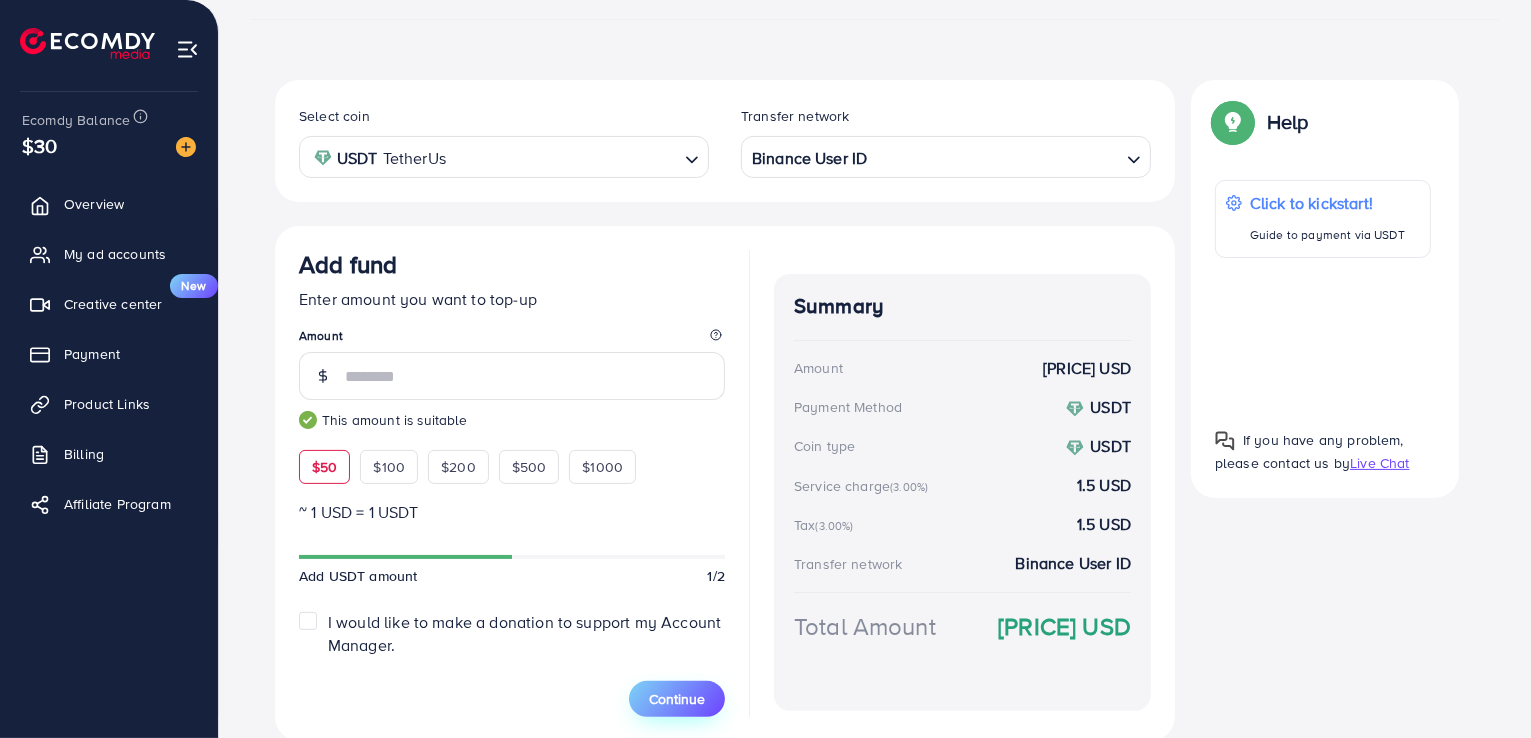 click on "Continue" at bounding box center [677, 699] 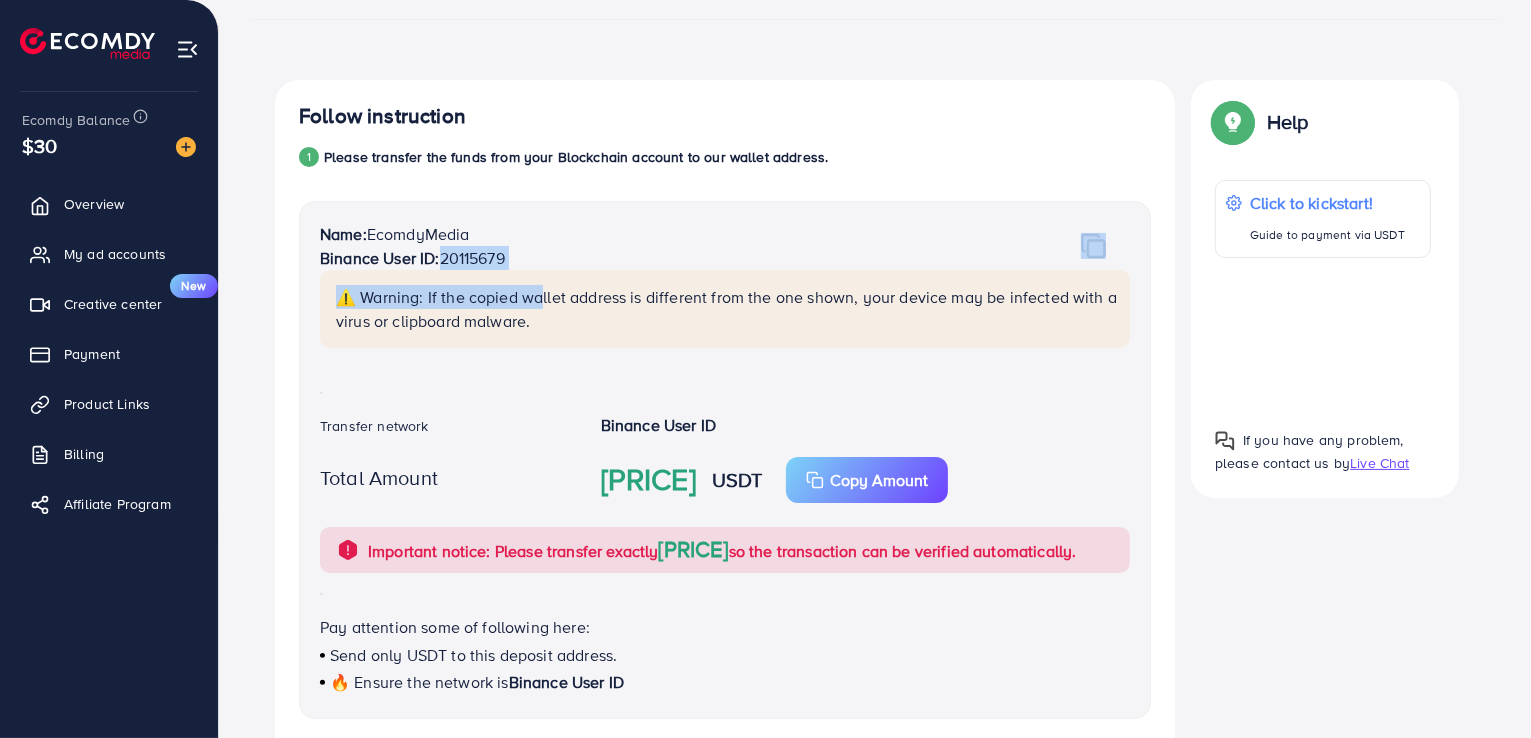 drag, startPoint x: 438, startPoint y: 261, endPoint x: 531, endPoint y: 276, distance: 94.20191 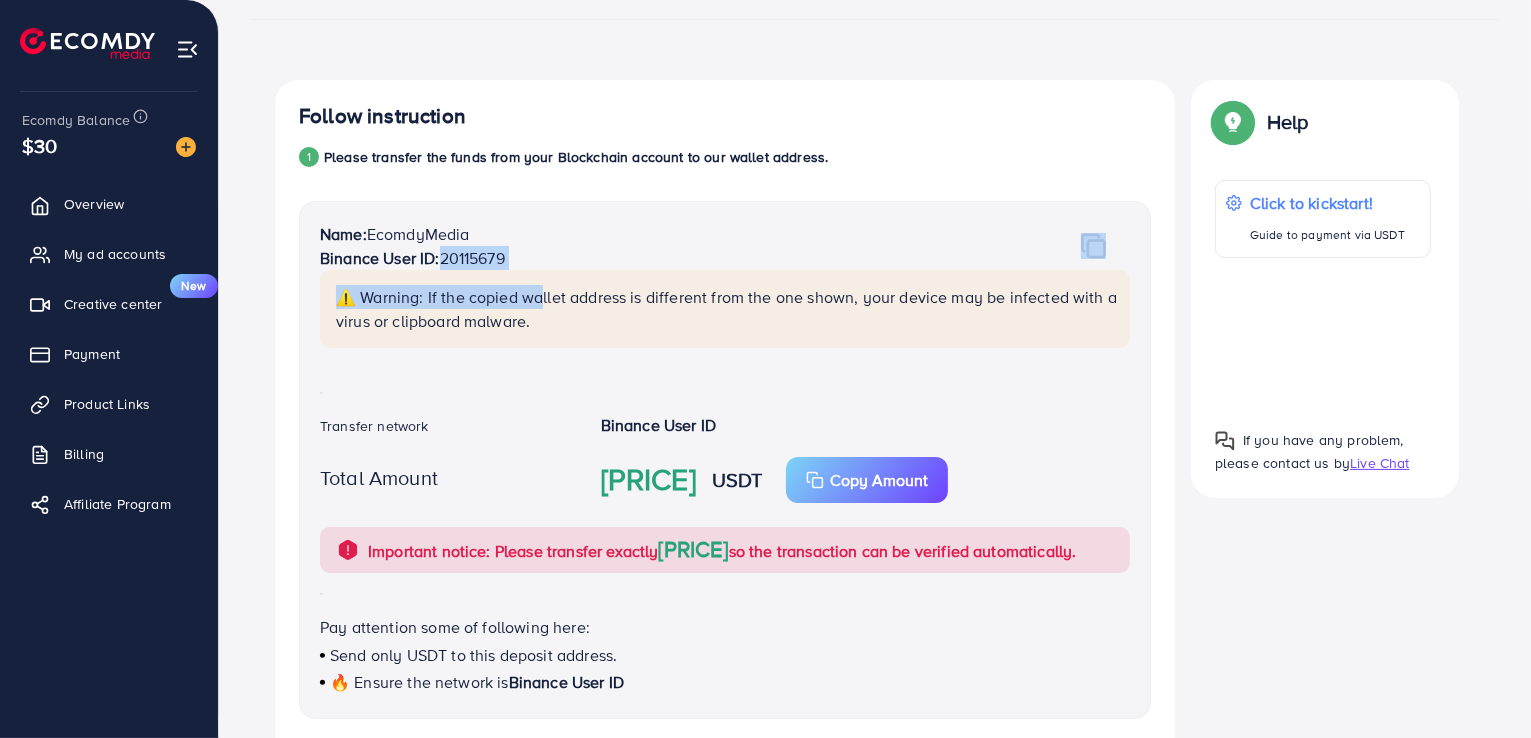 click on "Name:  [COMPANY_NAME]  Binance User ID:  [USERID]   ⚠️ Warning: If the copied wallet address is different from the one shown, your device may be infected with a virus or clipboard malware." at bounding box center [725, 297] 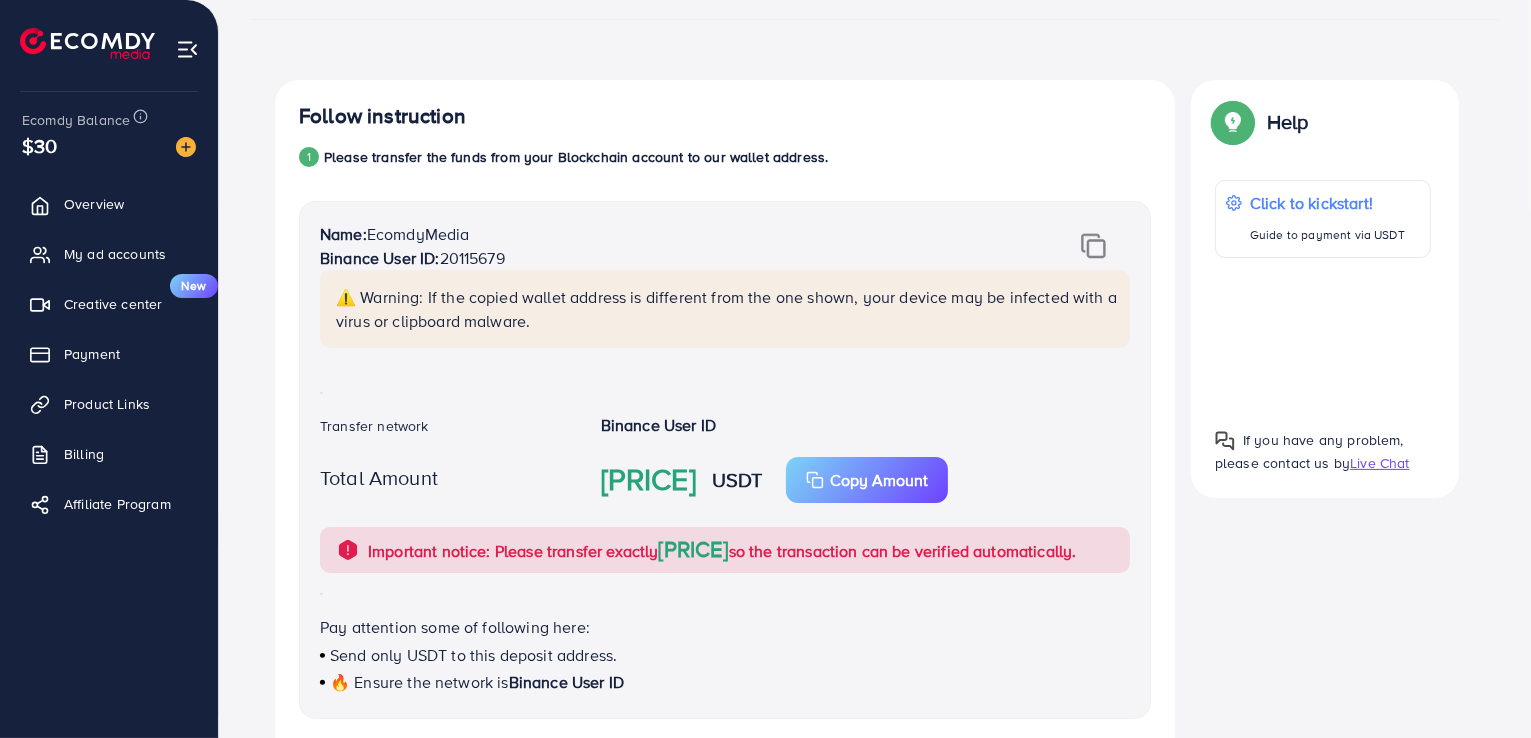 click on "Binance User ID:  [USERID]" at bounding box center (655, 258) 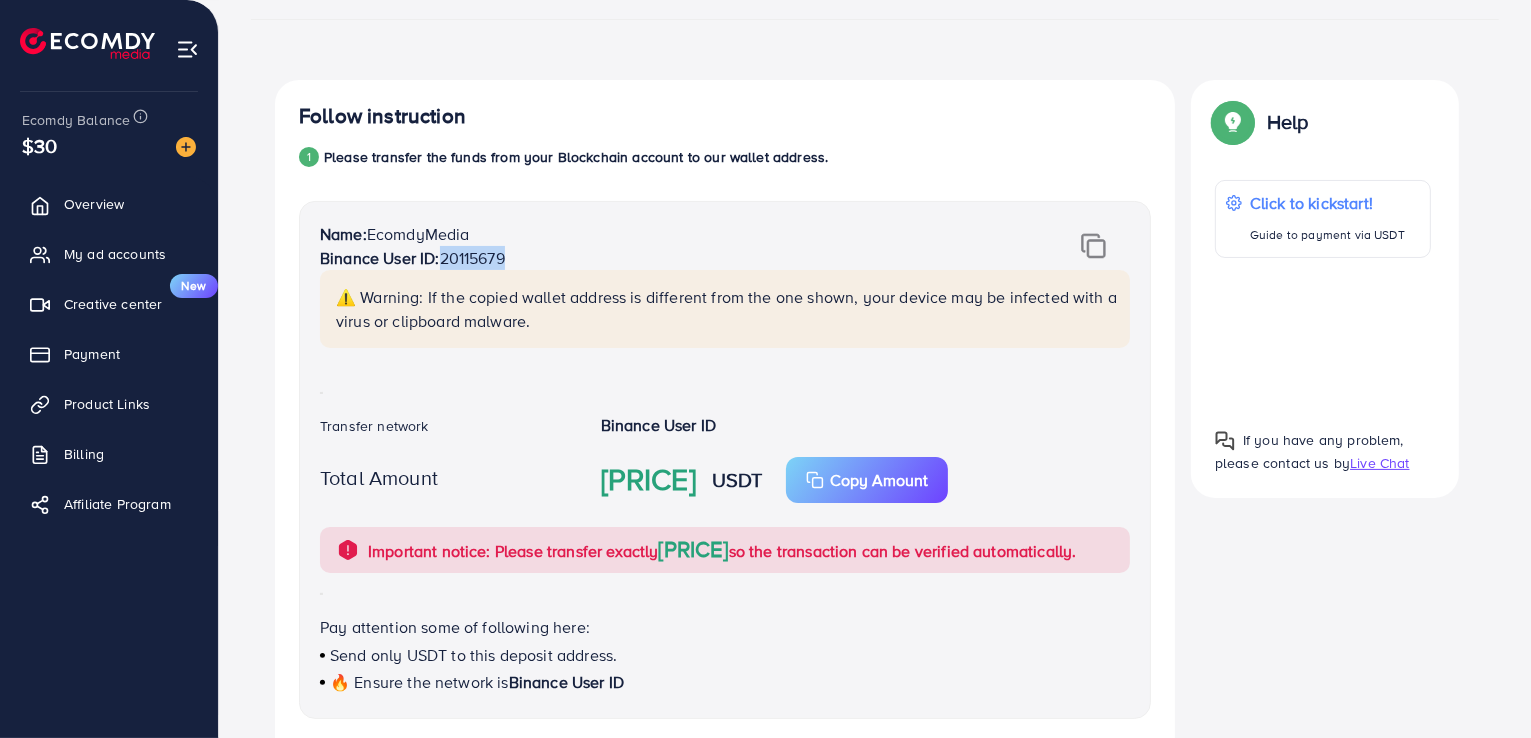 click on "Binance User ID:  [USERID]" at bounding box center (655, 258) 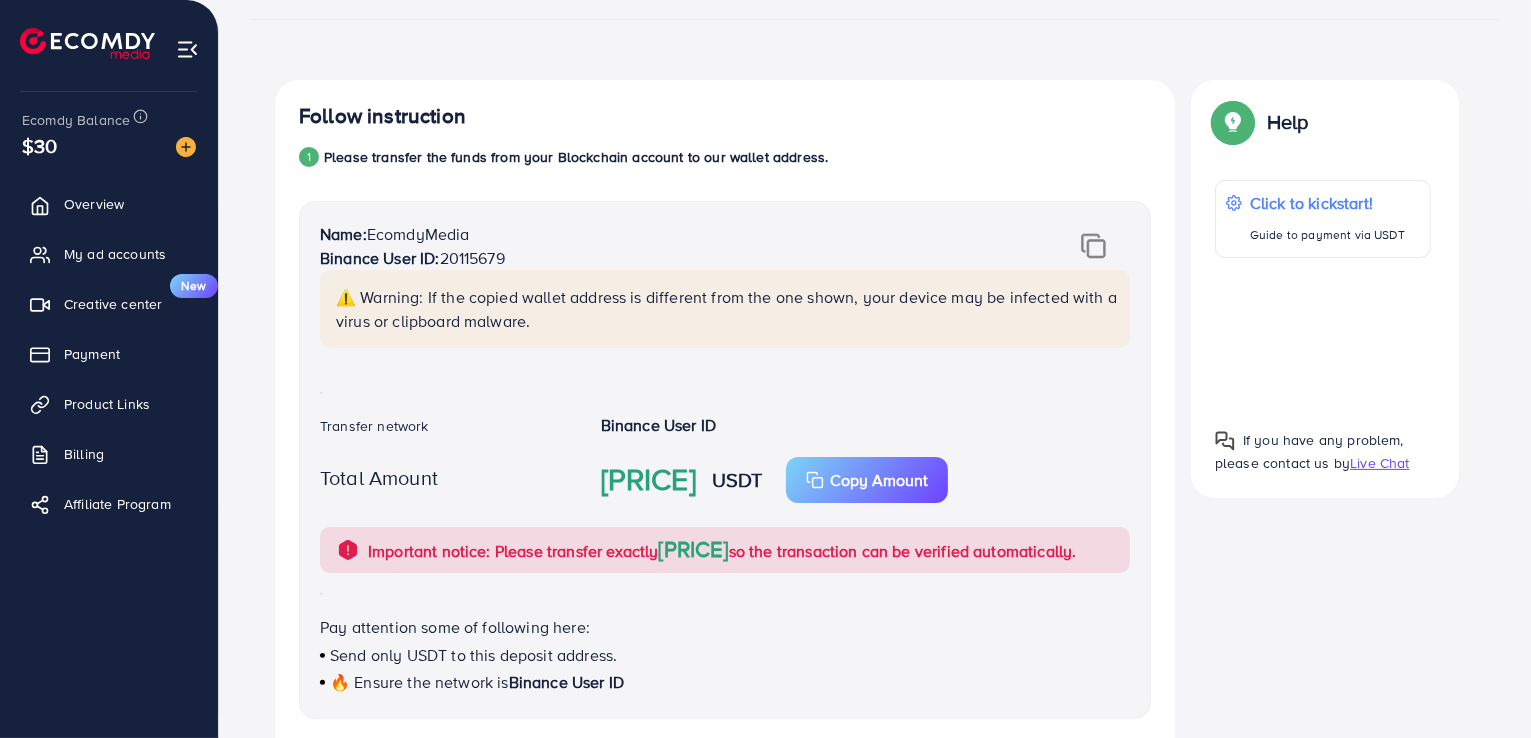 click on "Name:  [COMPANY_NAME]" at bounding box center (655, 234) 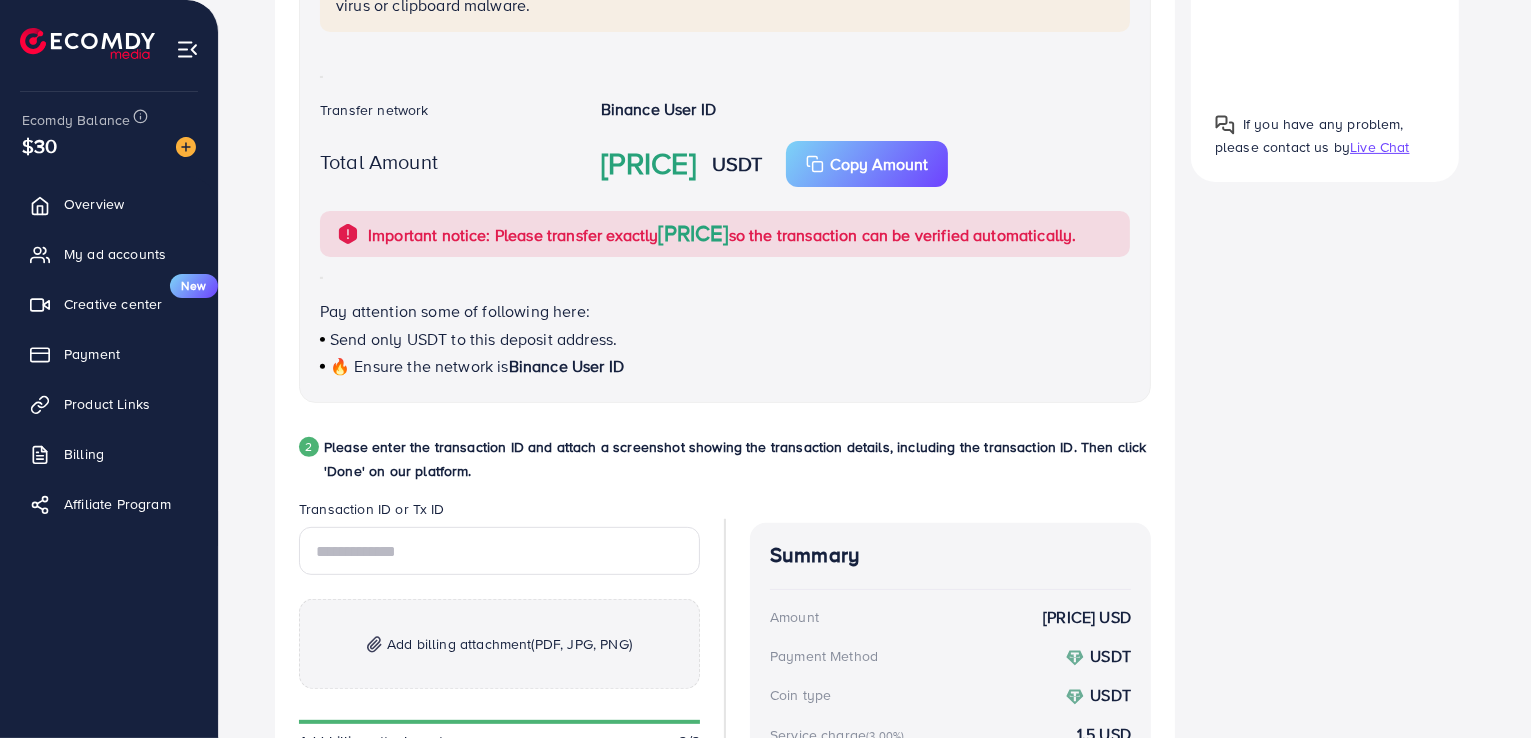 scroll, scrollTop: 700, scrollLeft: 0, axis: vertical 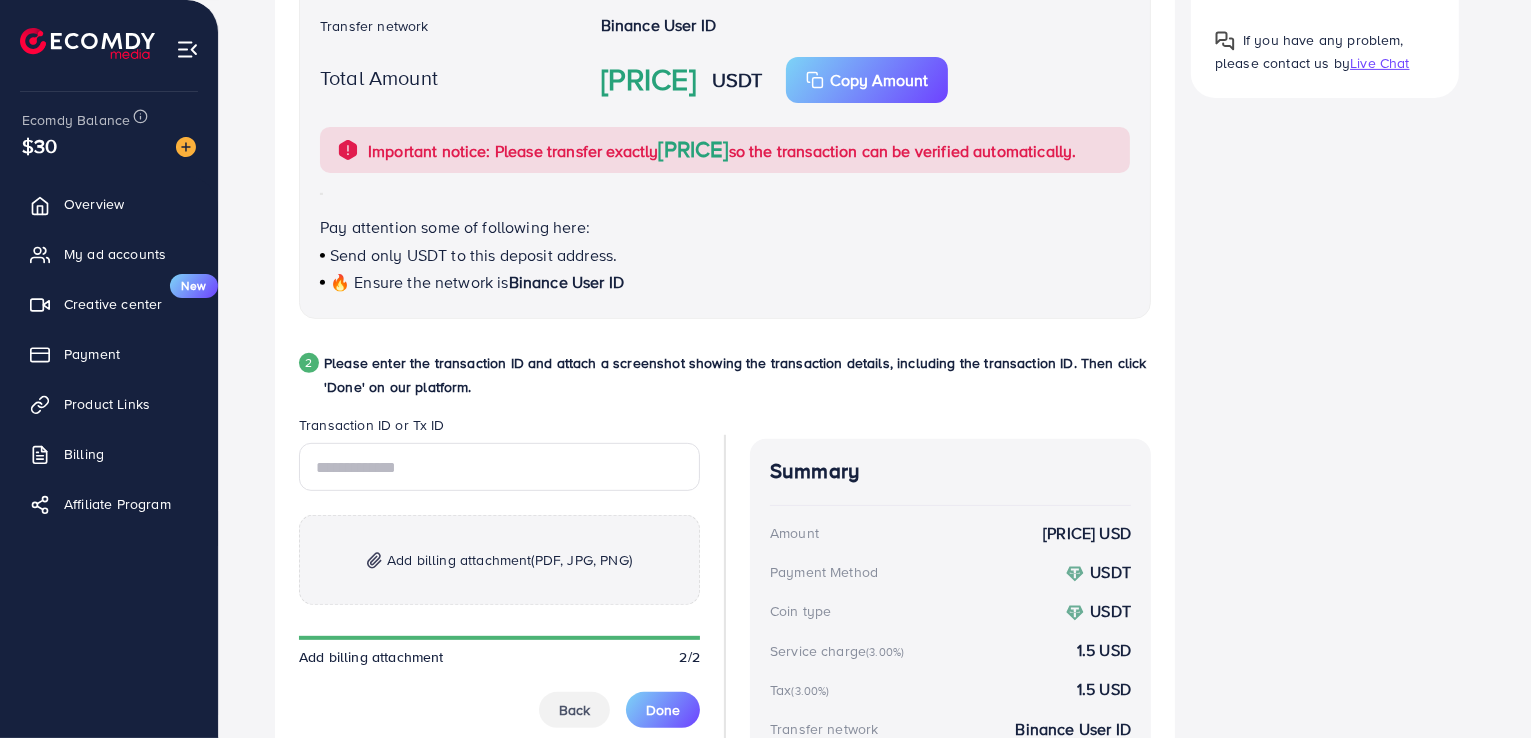 click on "Ecomdy Balance  $30  Overview My ad accounts Creative center  New  Payment Product Links Billing Affiliate Program" at bounding box center (109, 369) 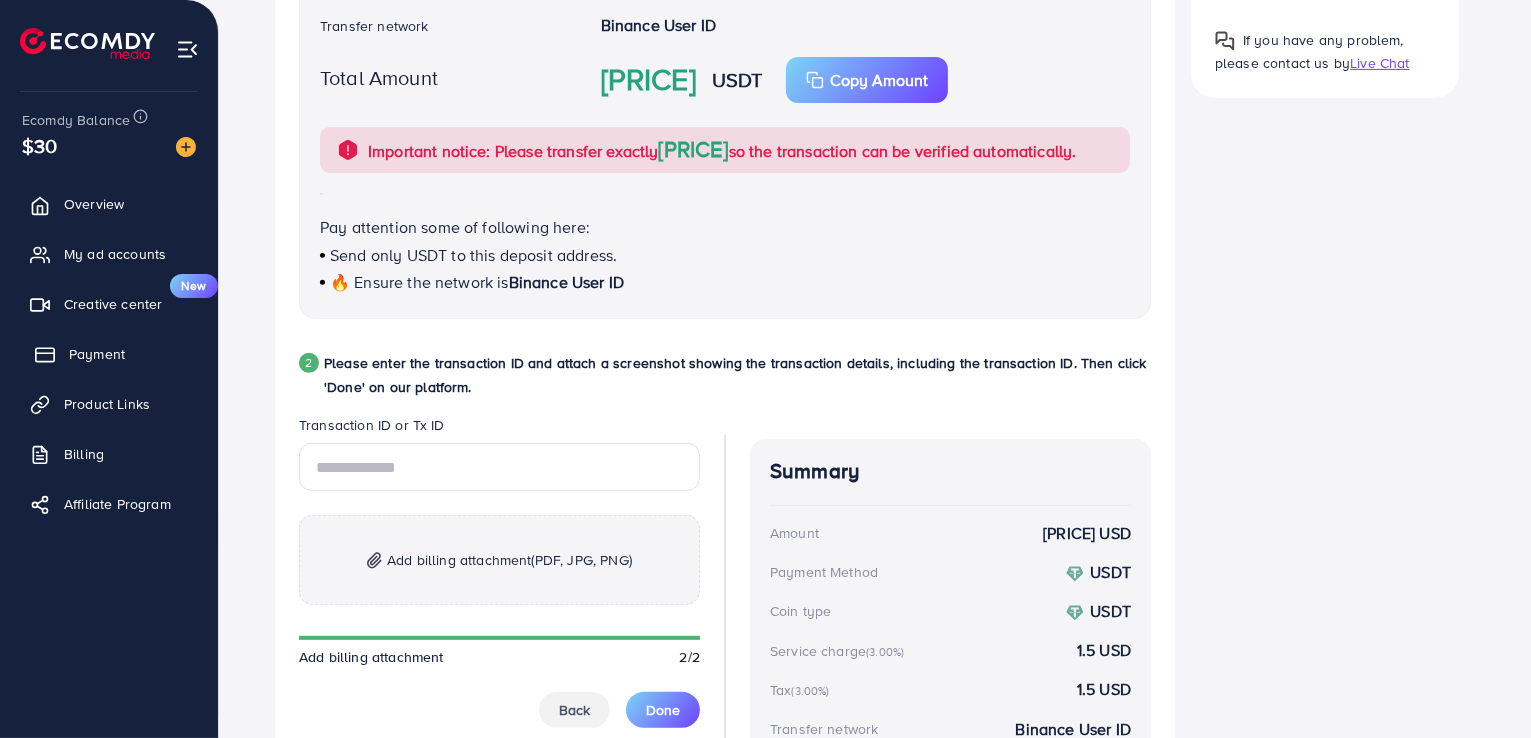 click on "Payment" at bounding box center (97, 354) 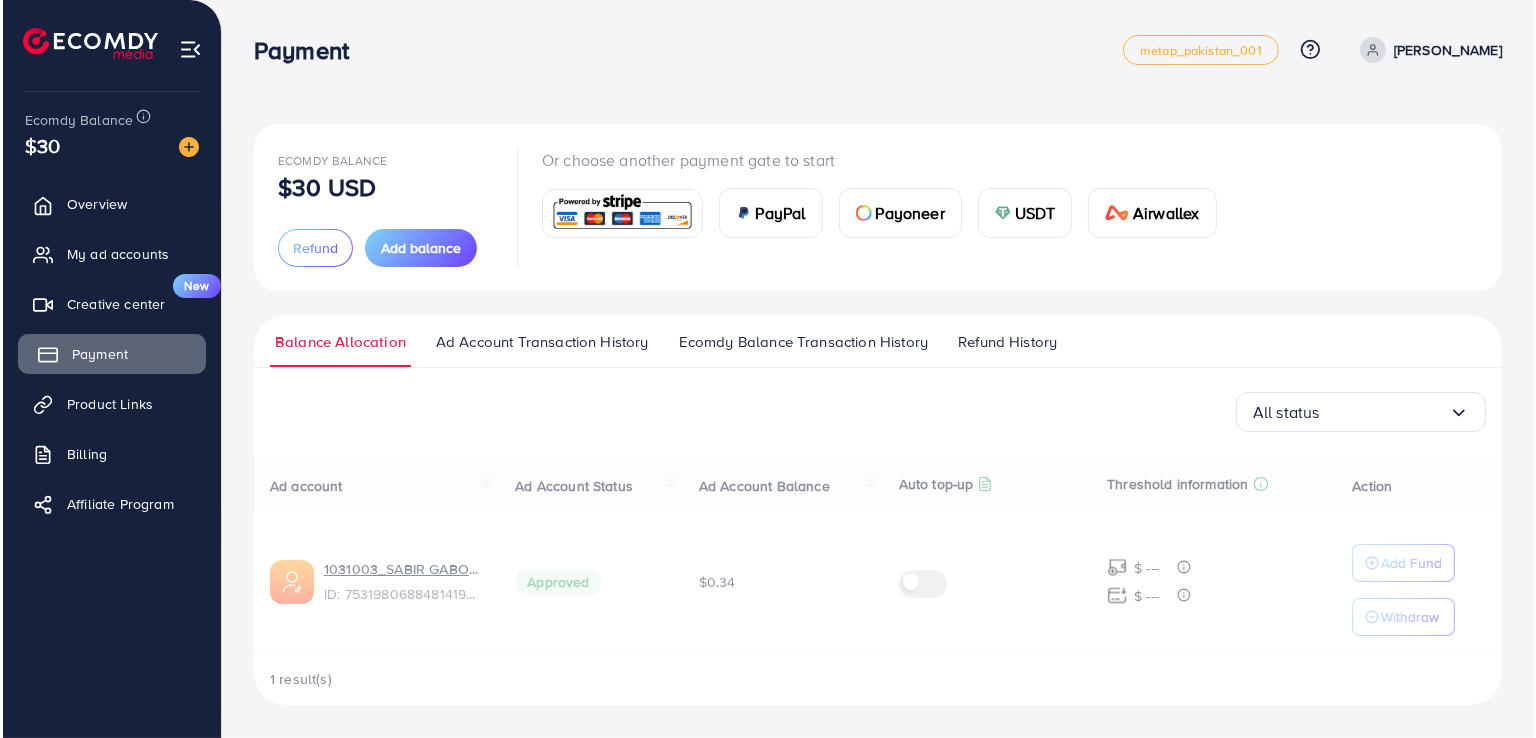 scroll, scrollTop: 0, scrollLeft: 0, axis: both 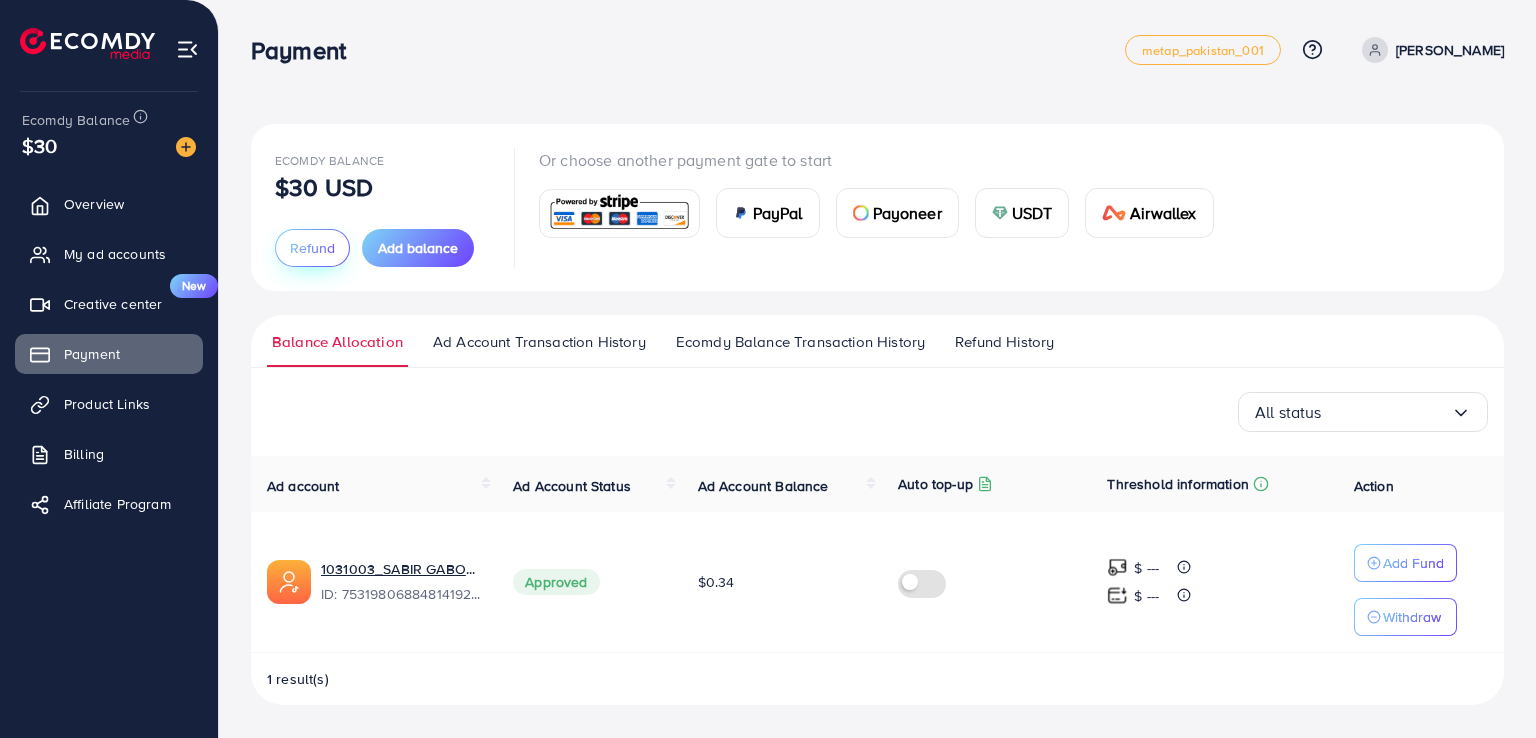 click on "Refund" at bounding box center [312, 248] 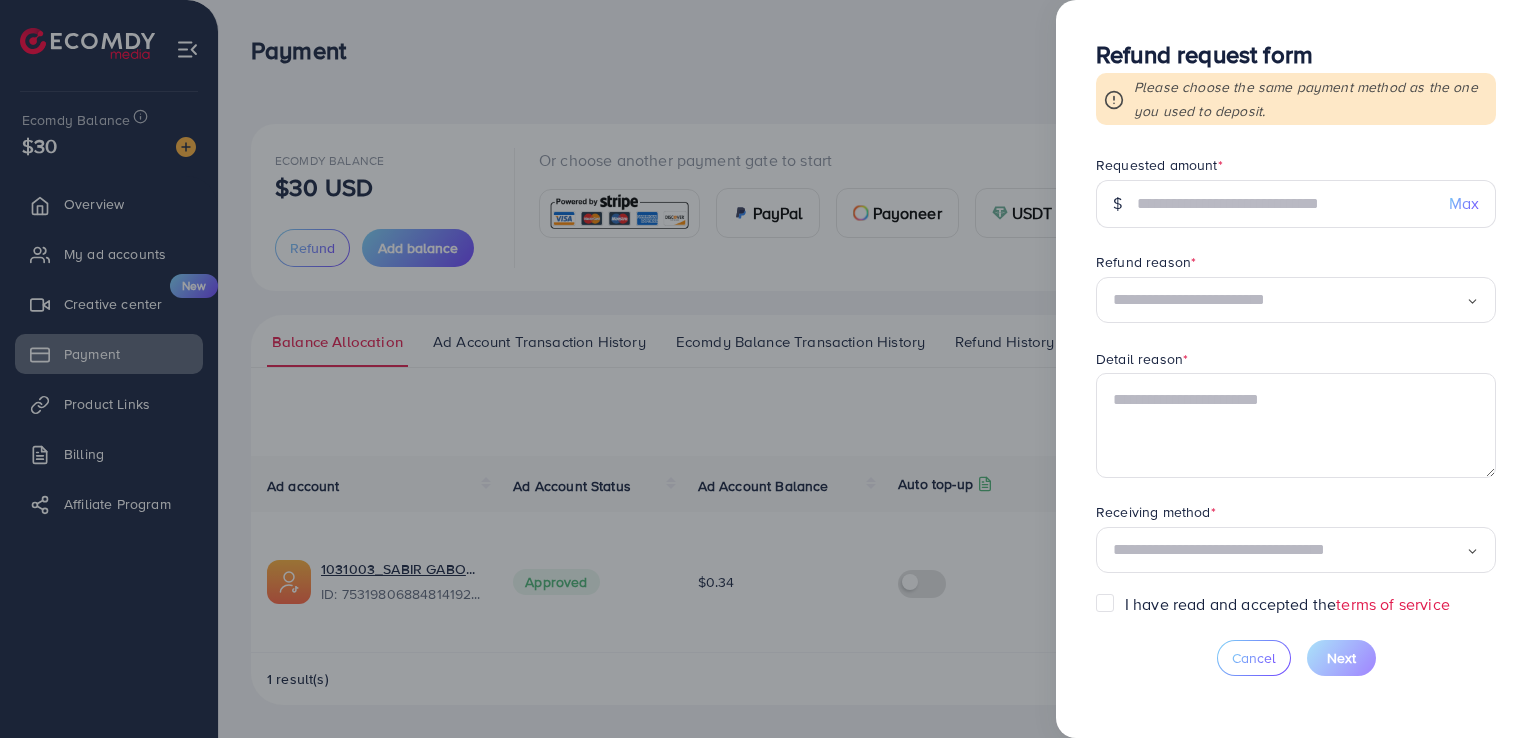 click on "Max" at bounding box center [1464, 203] 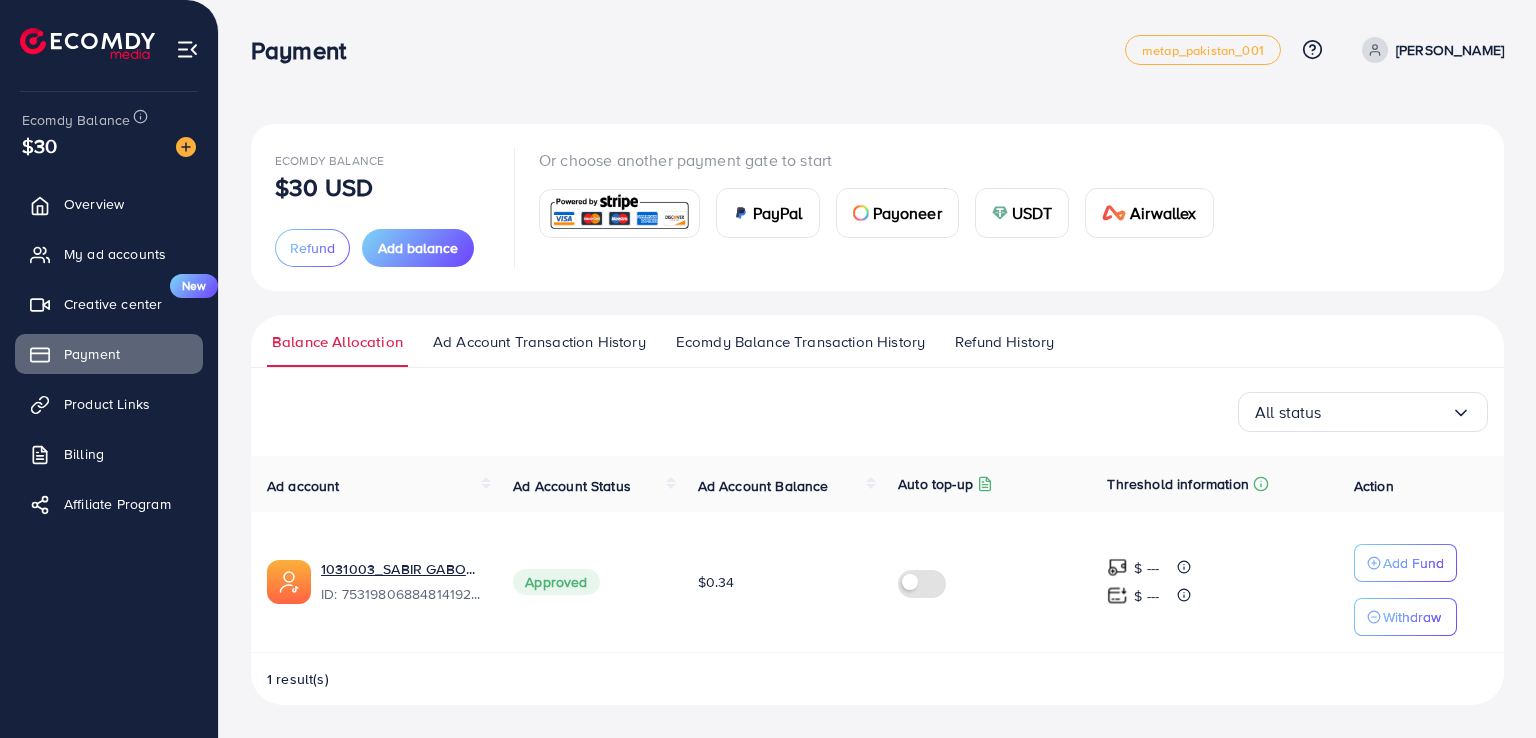 click on "Refund" at bounding box center (312, 248) 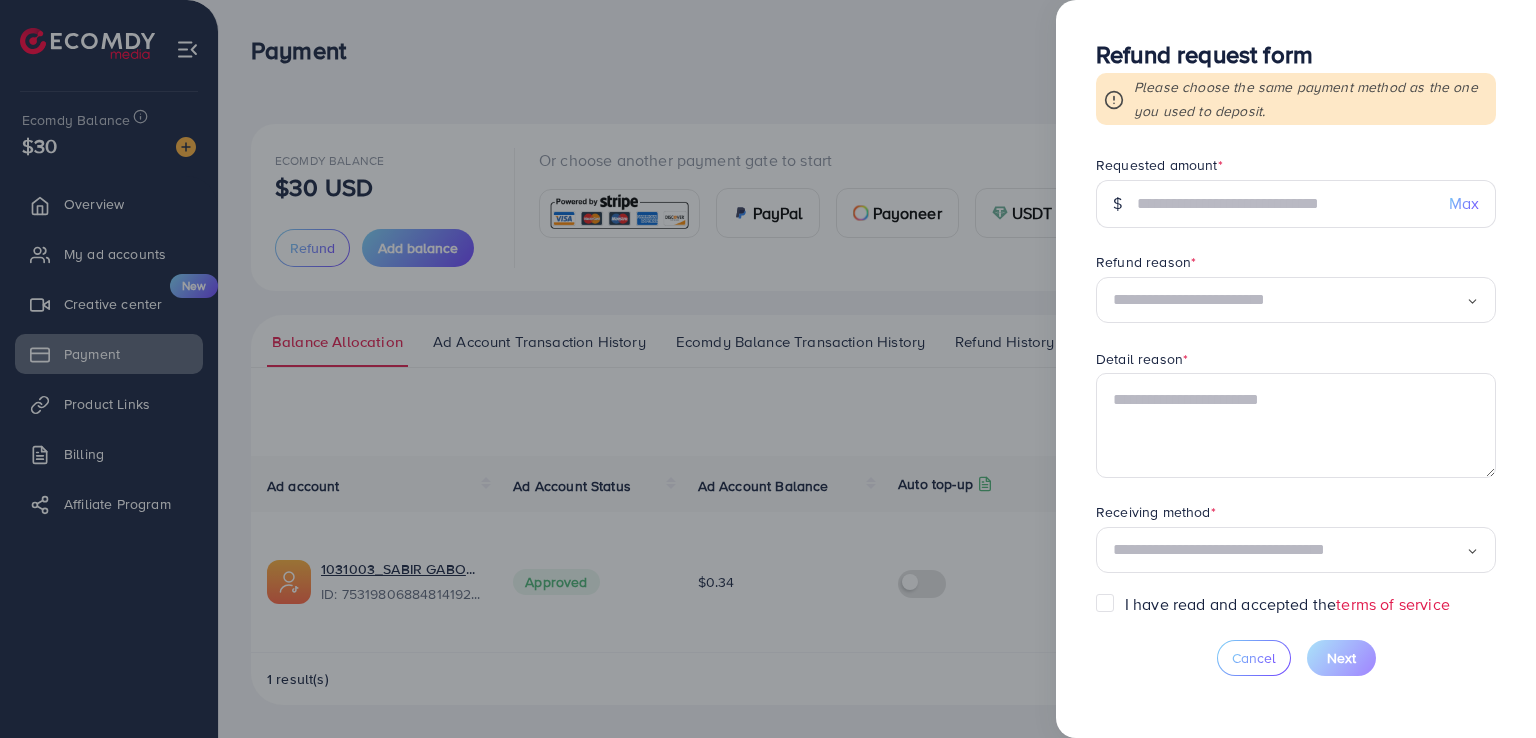 scroll, scrollTop: 5, scrollLeft: 0, axis: vertical 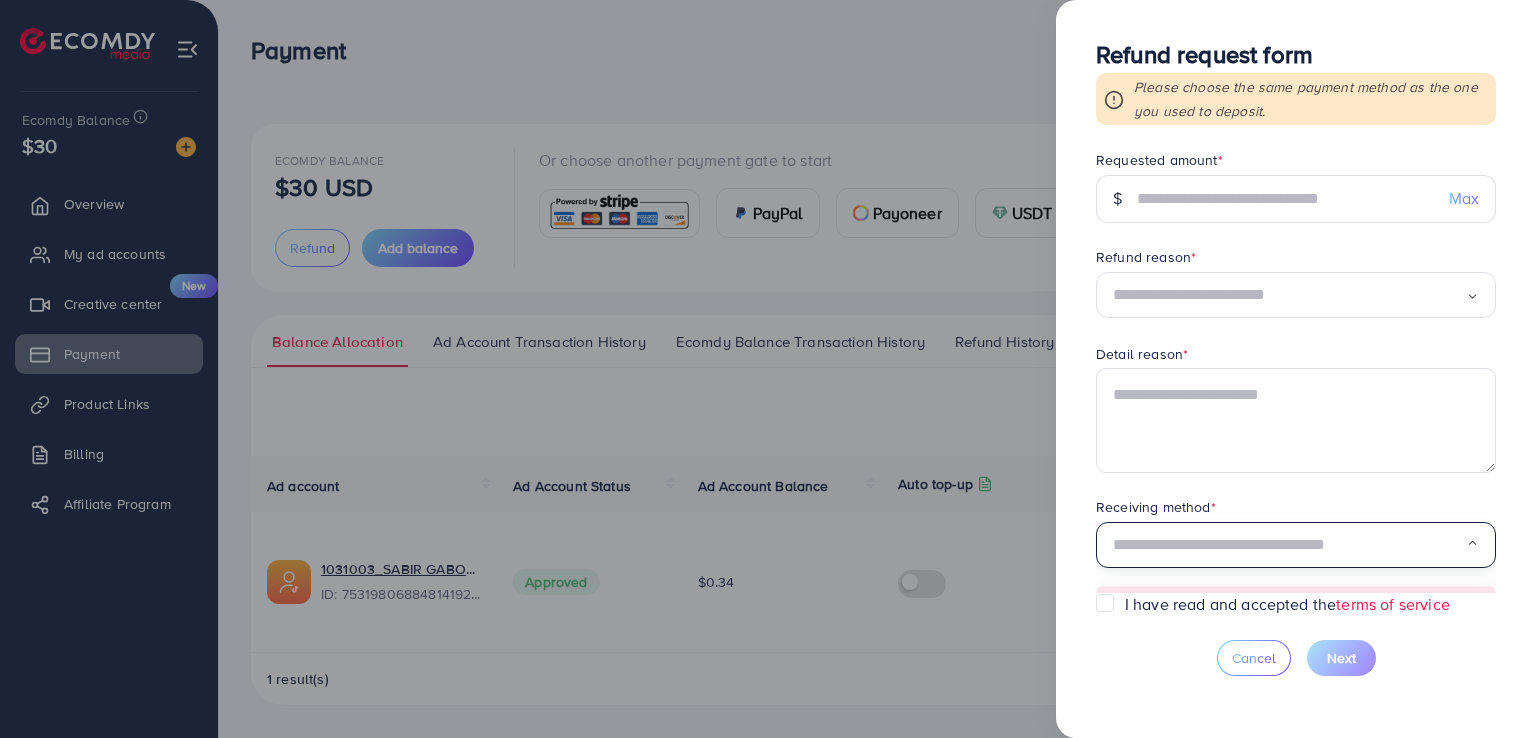 click at bounding box center [1289, 545] 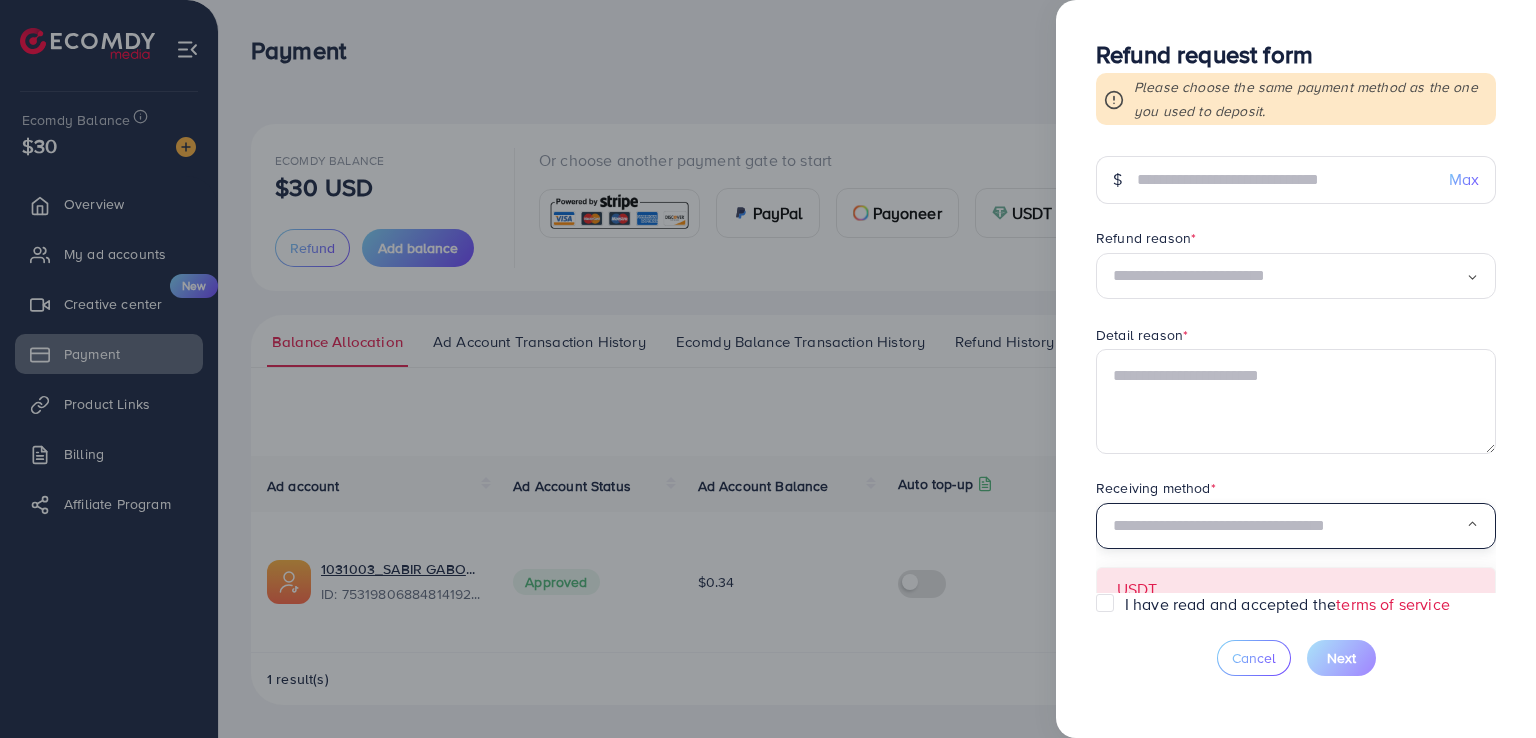 scroll, scrollTop: 41, scrollLeft: 0, axis: vertical 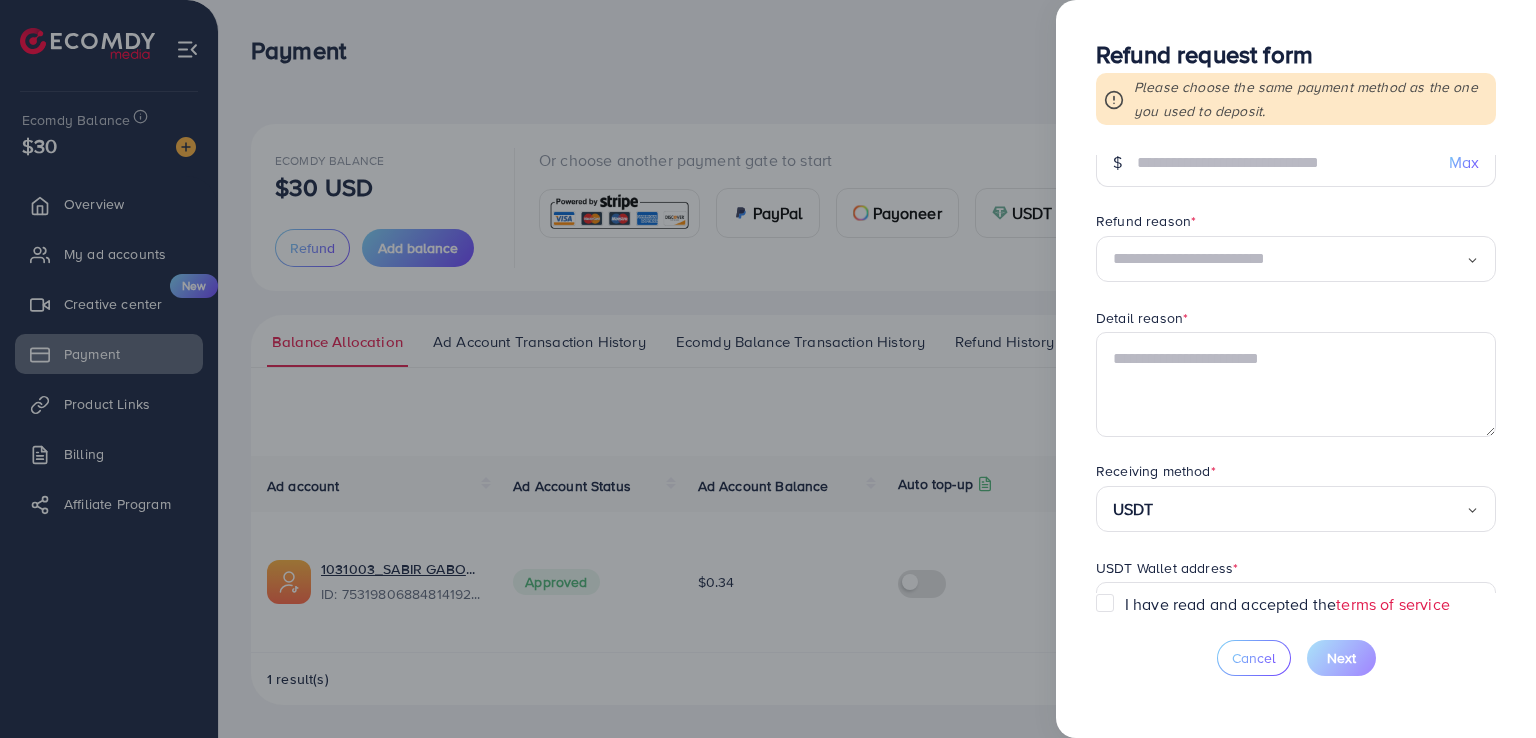 click on "Requested amount  * $  Max   Refund reason  *           Loading...      Detail reason  *  Receiving method  *   USDT           Loading...     USDT        USDT Wallet address  *  USDT QR code  (Optional)  Uploading a photo of your QR code will help the refund process go faster and more accurately   Click on the button or drag files here   Upload  *  Supported file JPG, PNG, JPEG   and maximum size 5MB   USDT network  *           Loading..." at bounding box center (1296, 374) 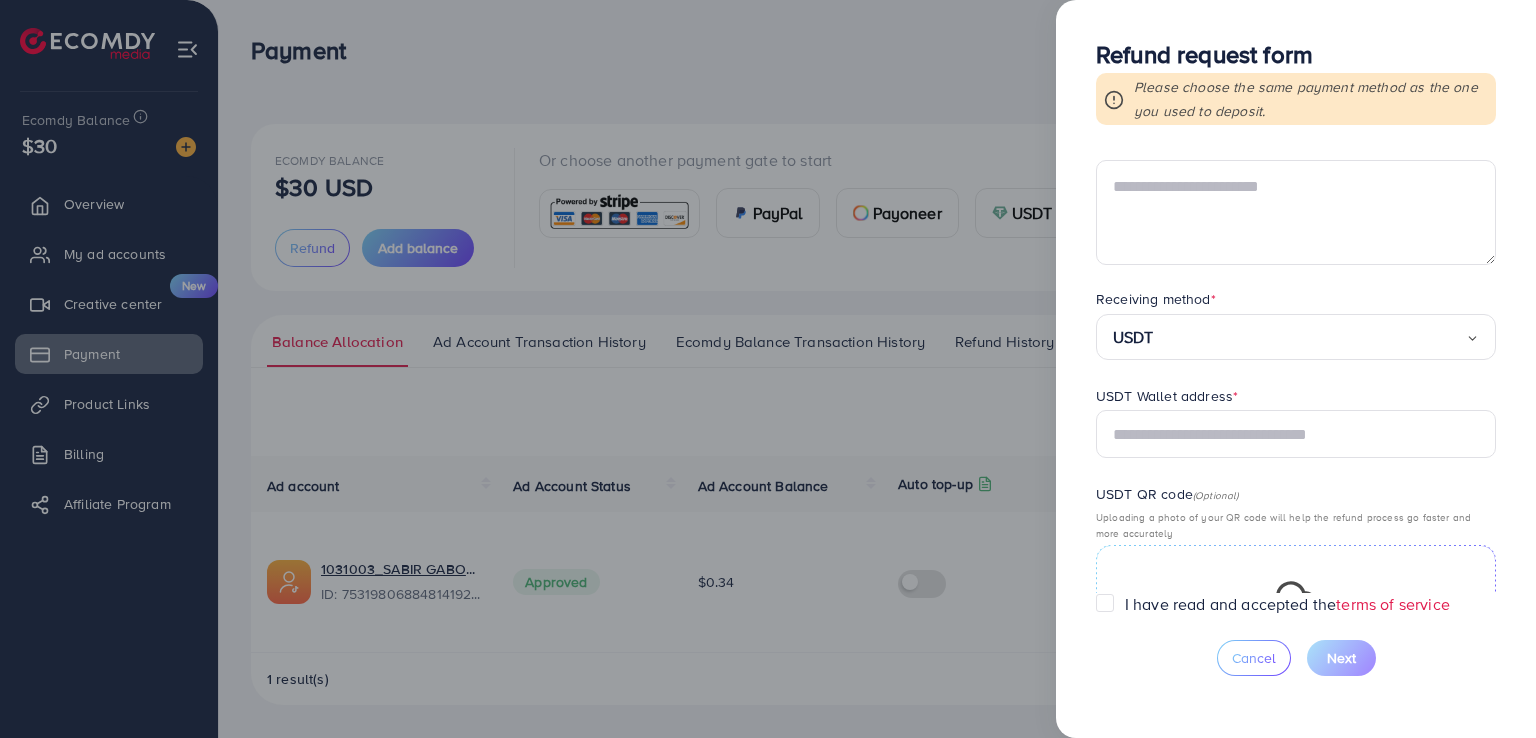 scroll, scrollTop: 241, scrollLeft: 0, axis: vertical 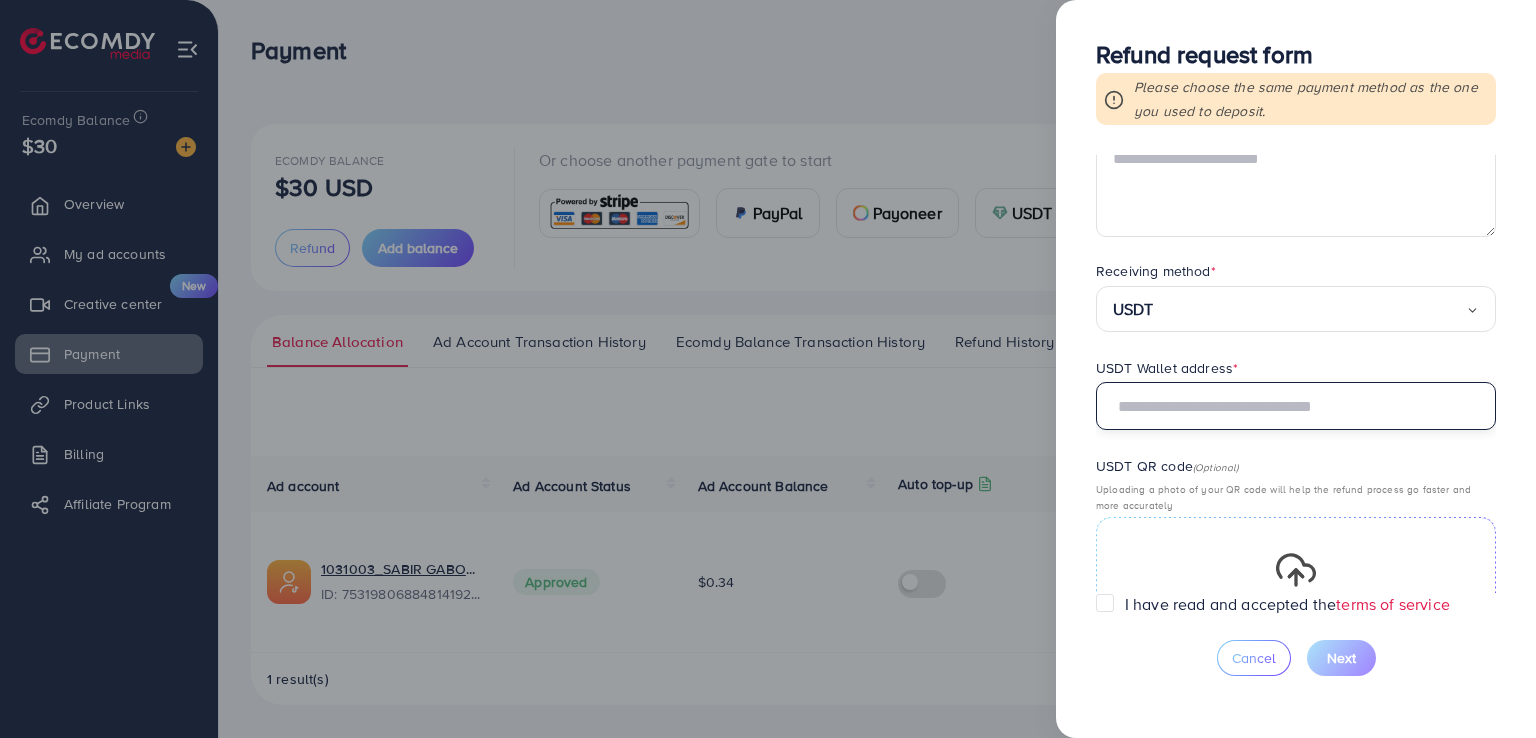 click at bounding box center [1296, 406] 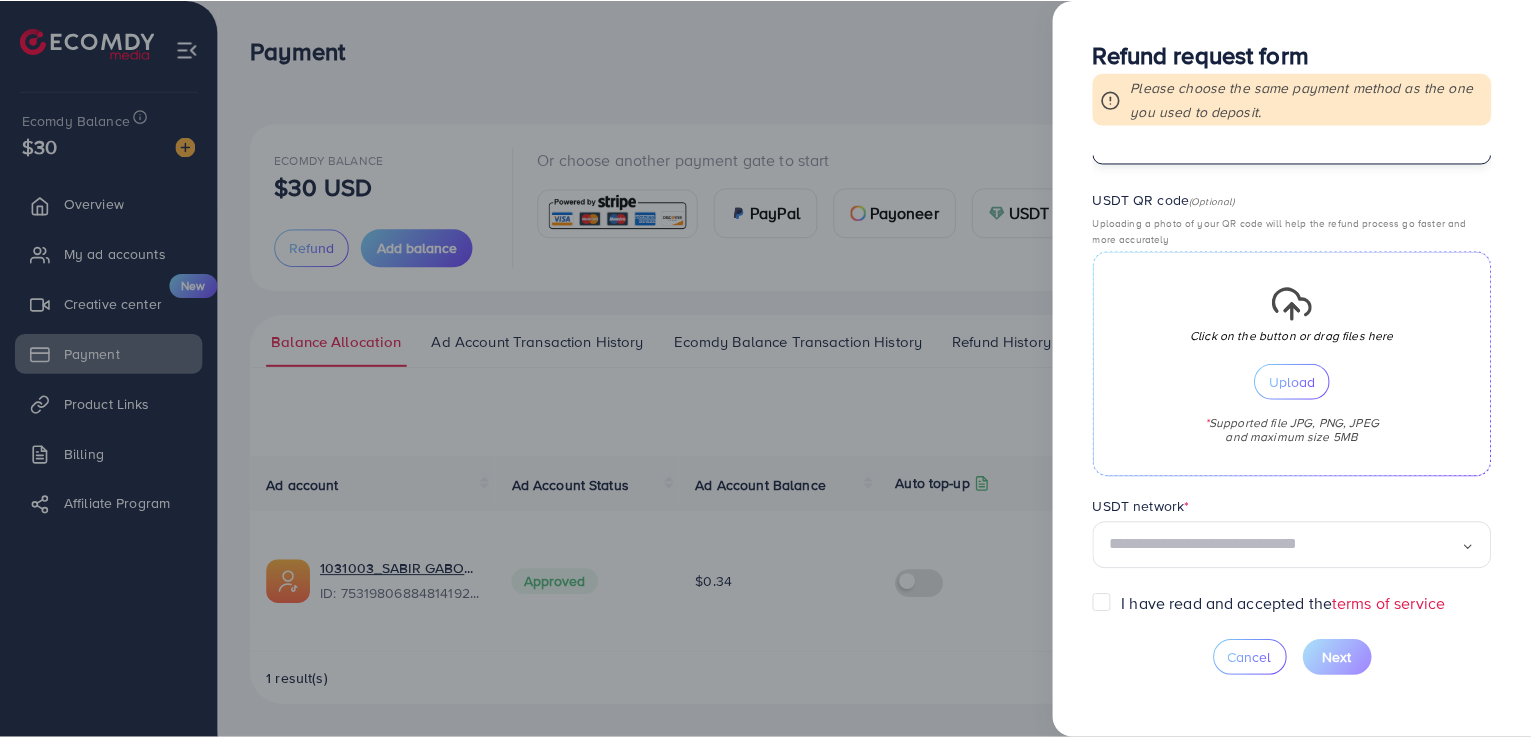 scroll, scrollTop: 508, scrollLeft: 0, axis: vertical 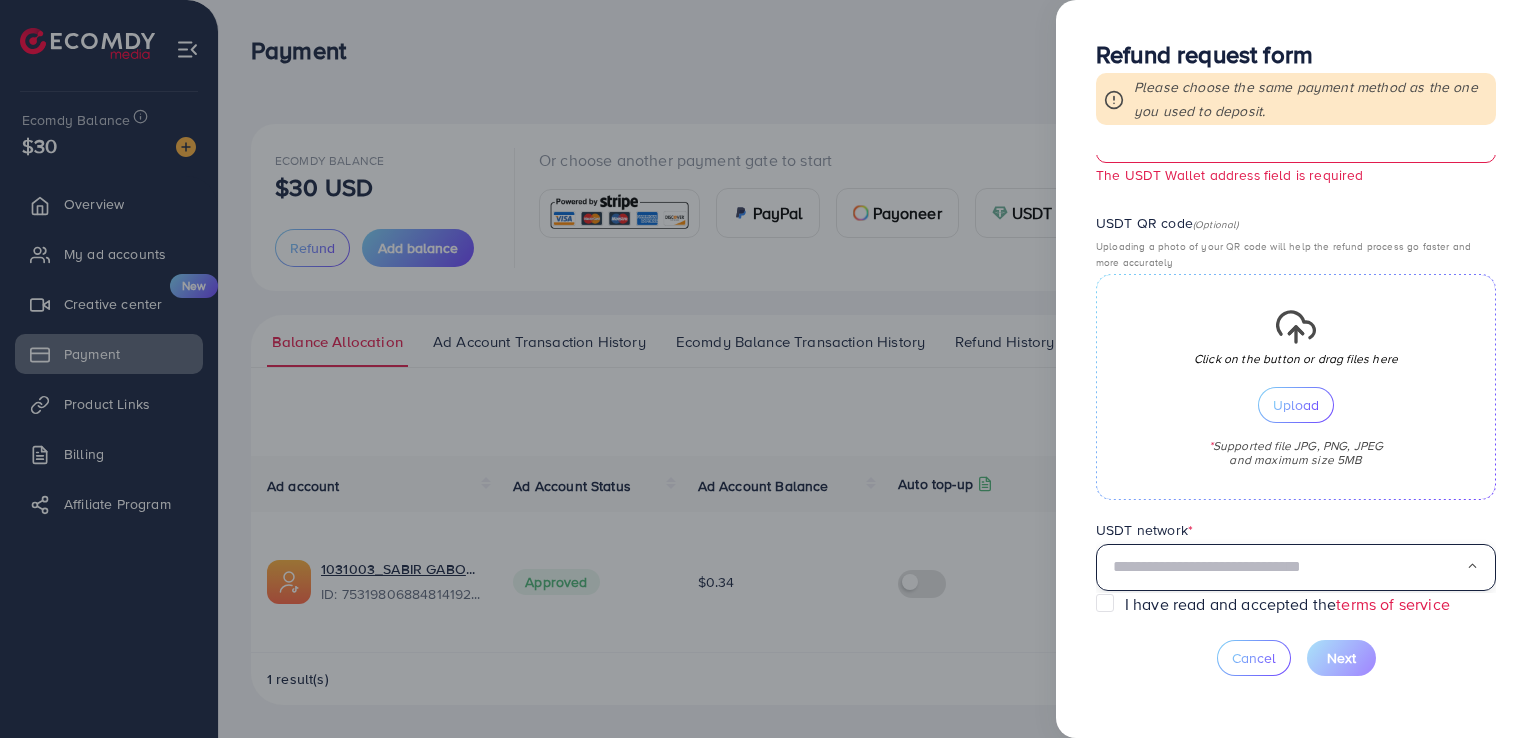 click on "Loading..." at bounding box center (1296, 567) 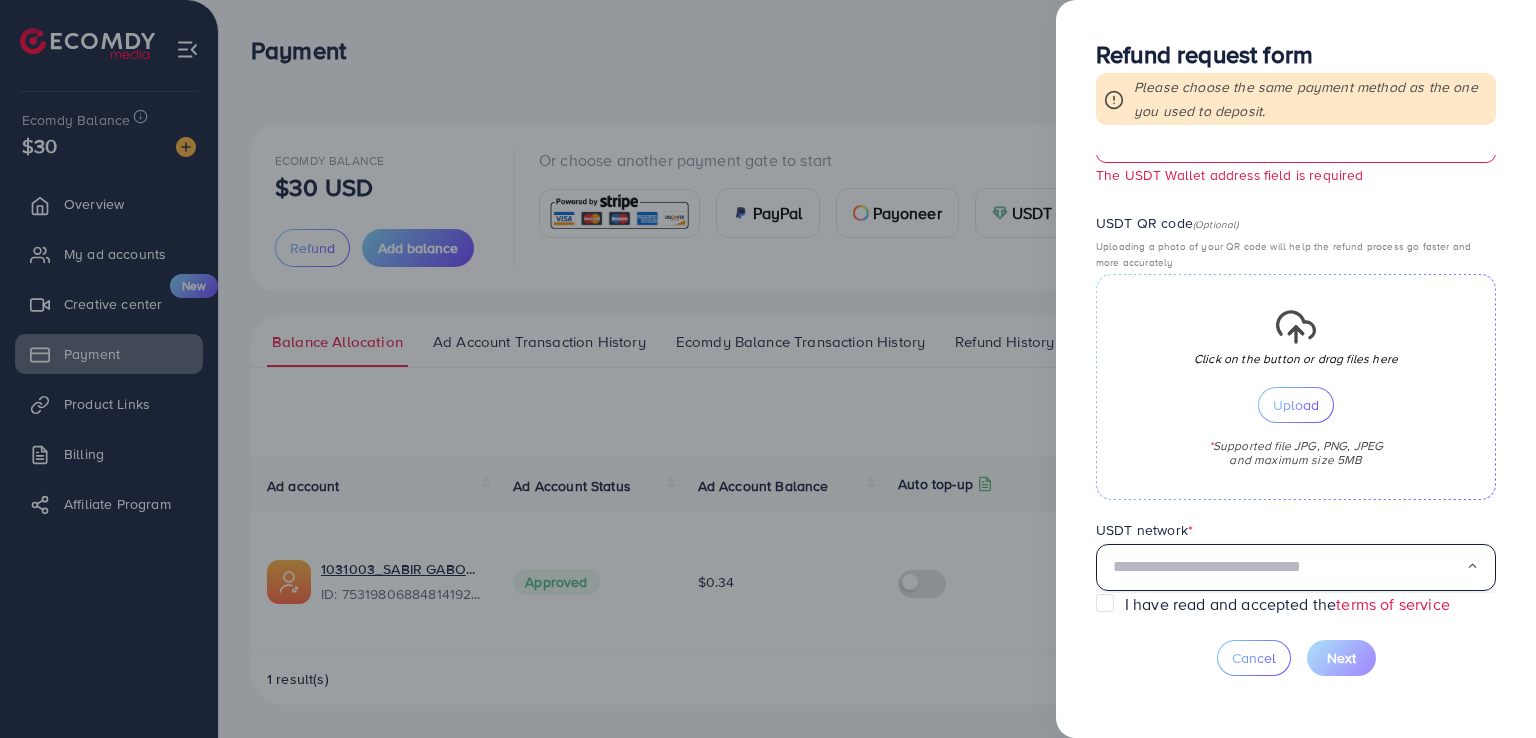 click at bounding box center (1289, 567) 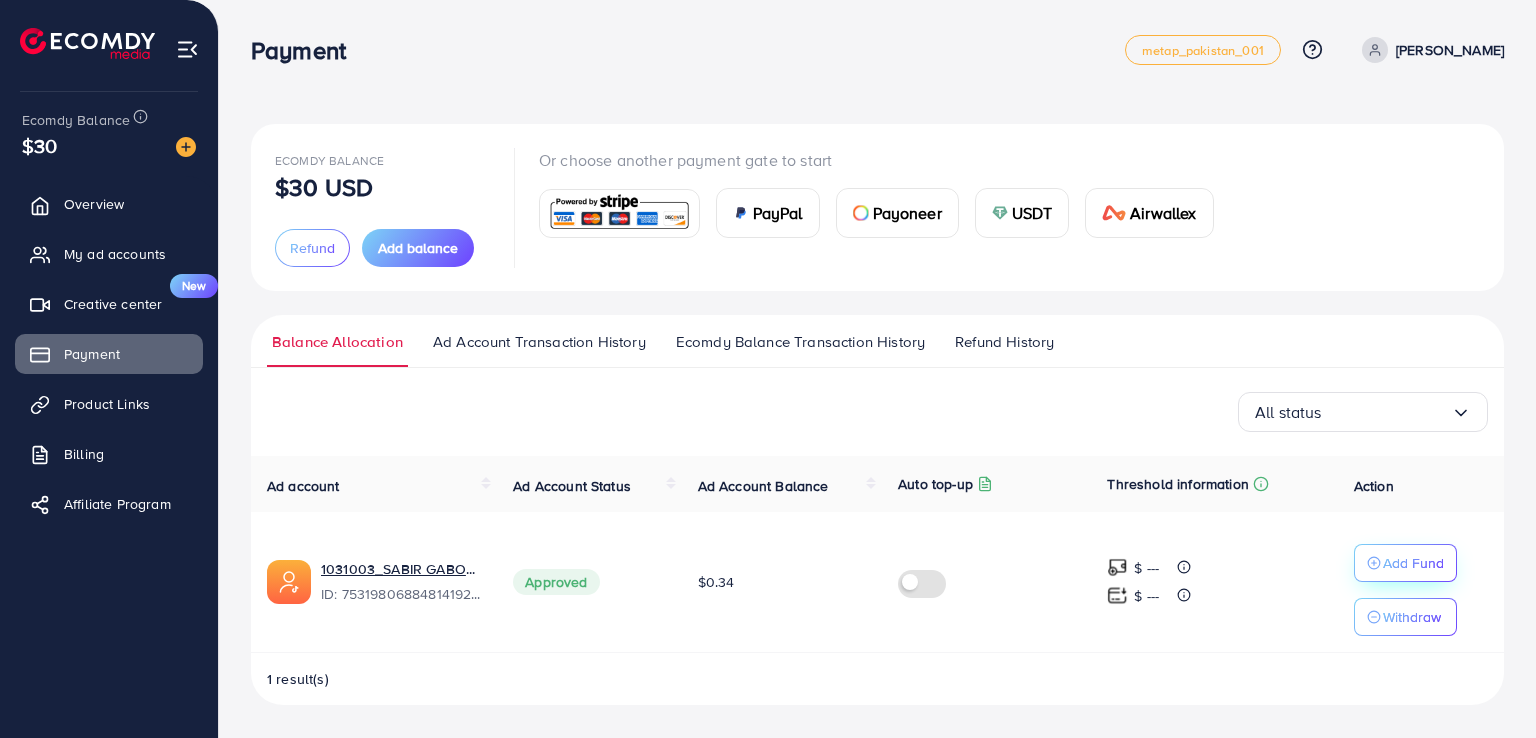 click on "Add Fund" at bounding box center (1413, 563) 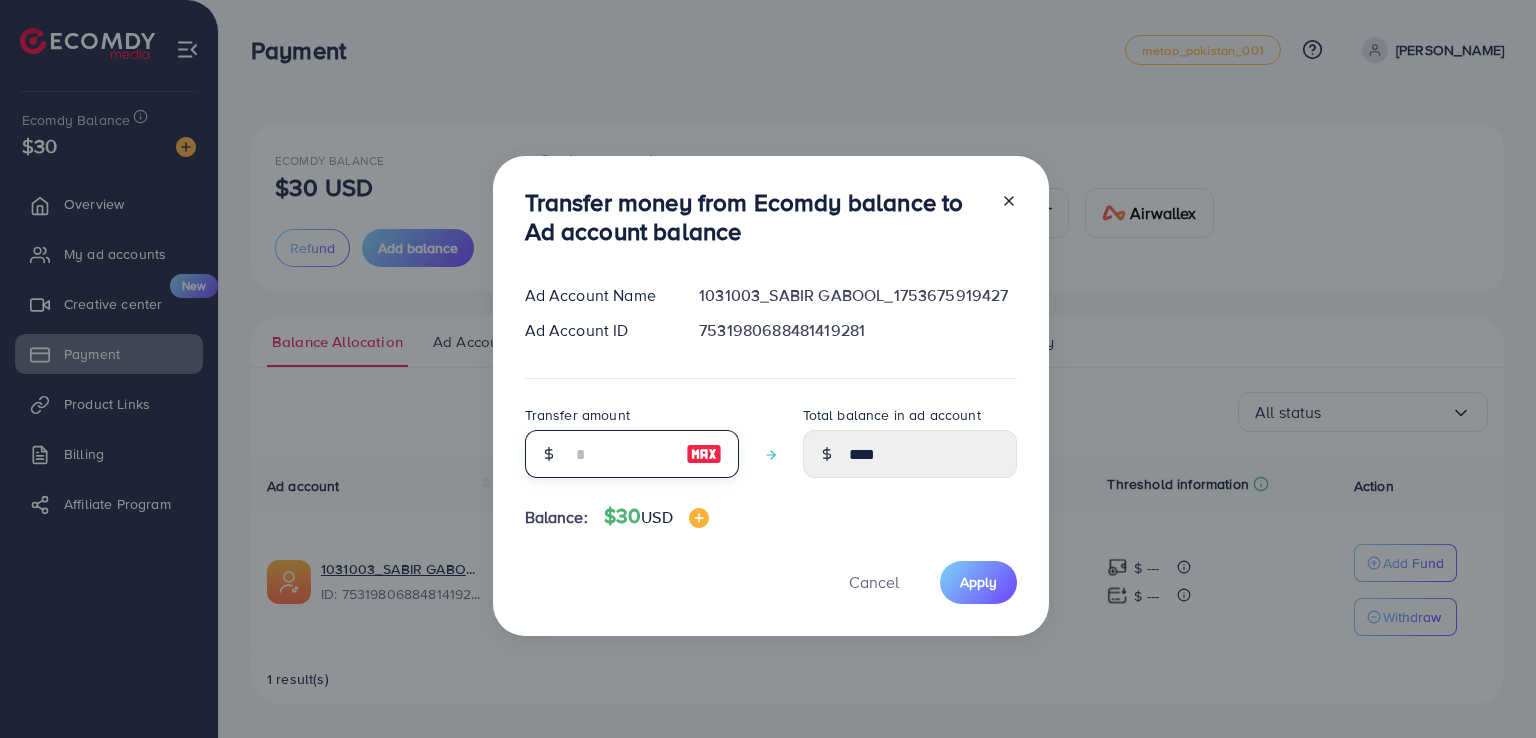click at bounding box center [621, 454] 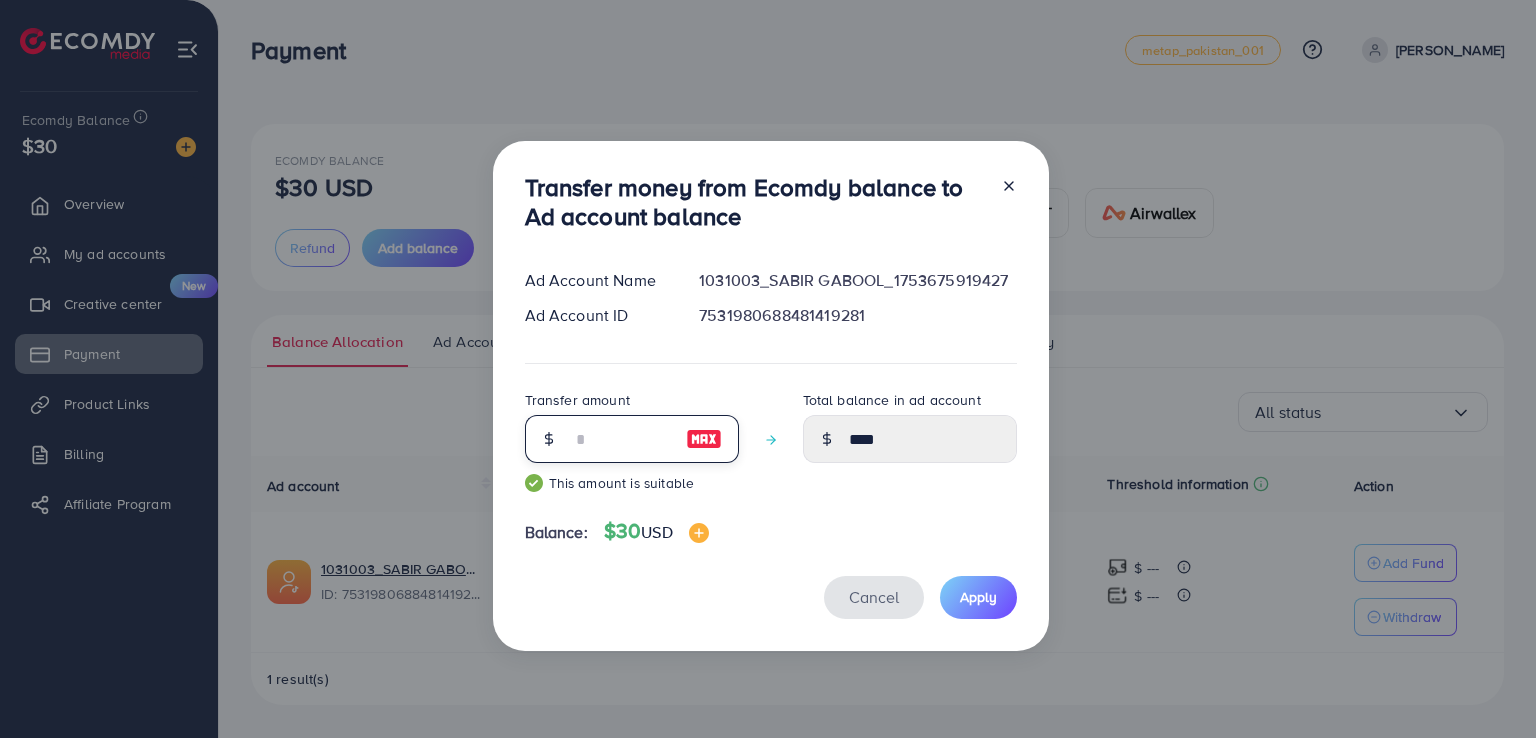 type on "**" 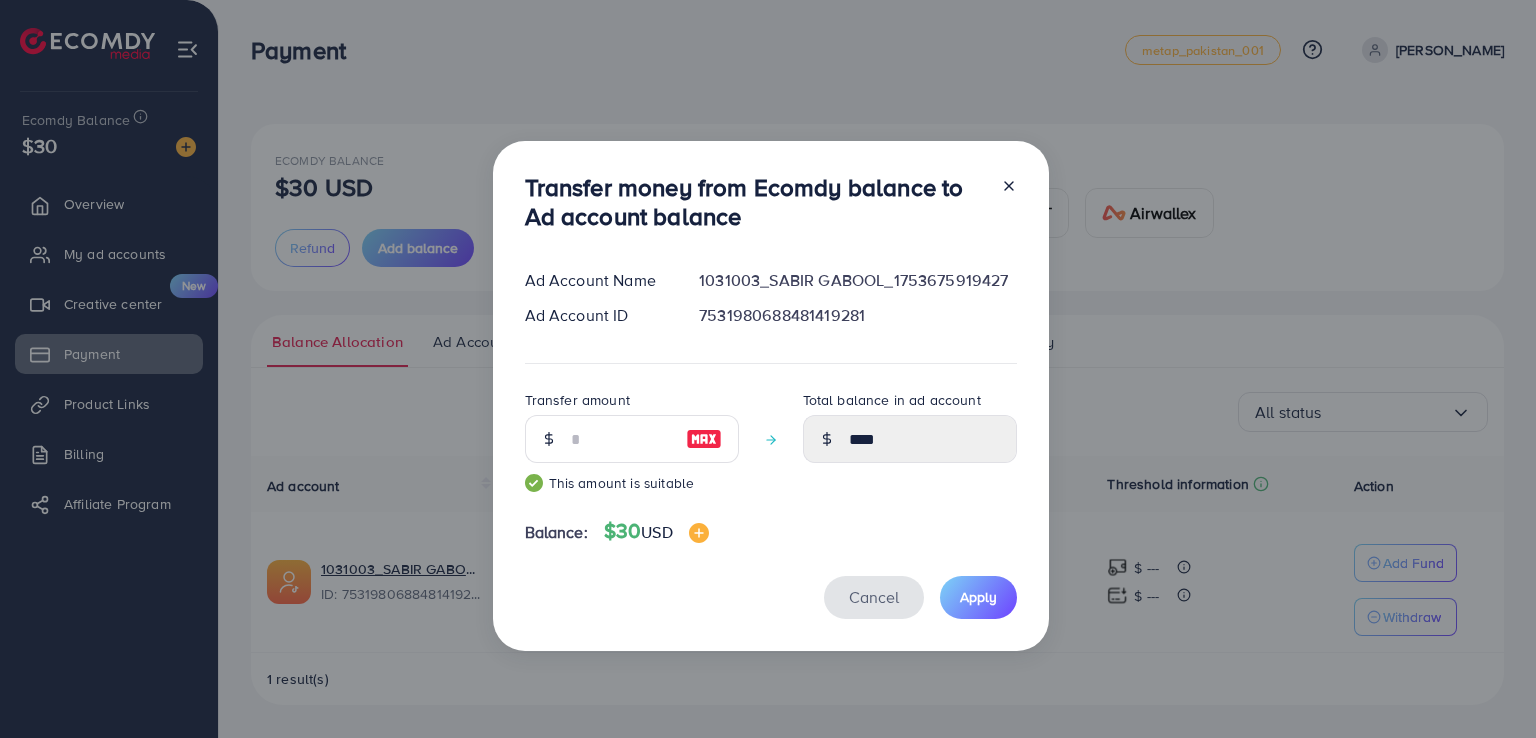 click on "Cancel" at bounding box center [874, 597] 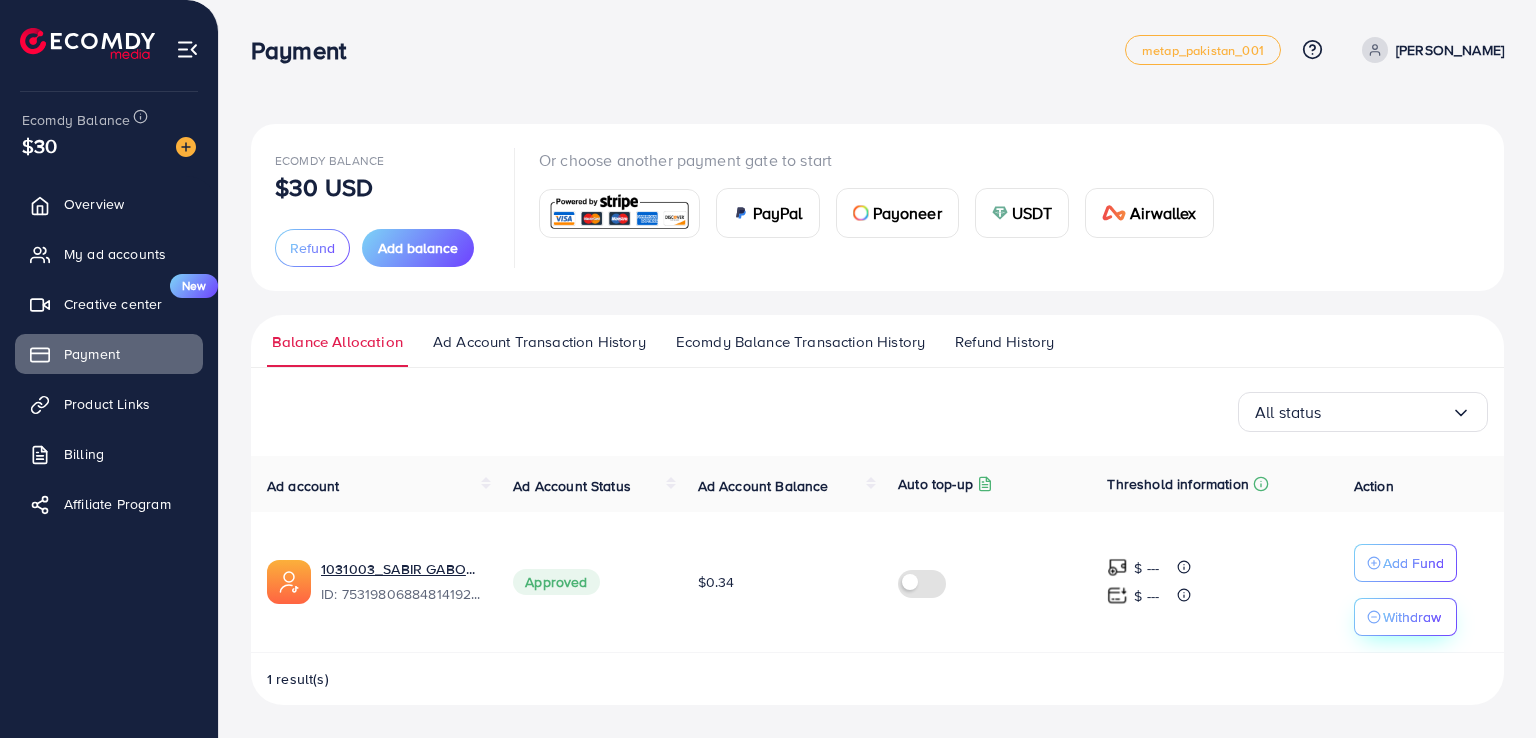 click on "Withdraw" at bounding box center [1412, 617] 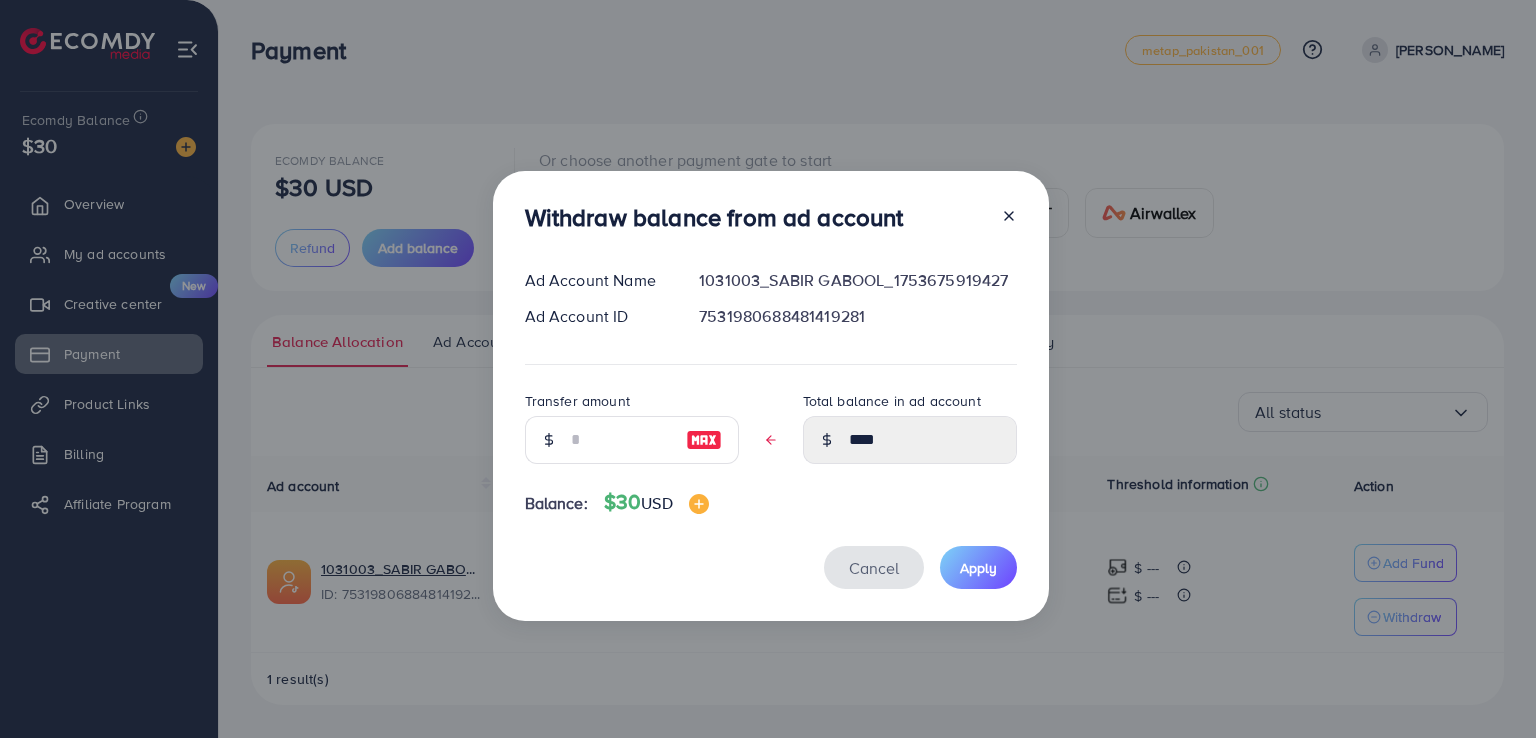 click on "Cancel" at bounding box center [874, 568] 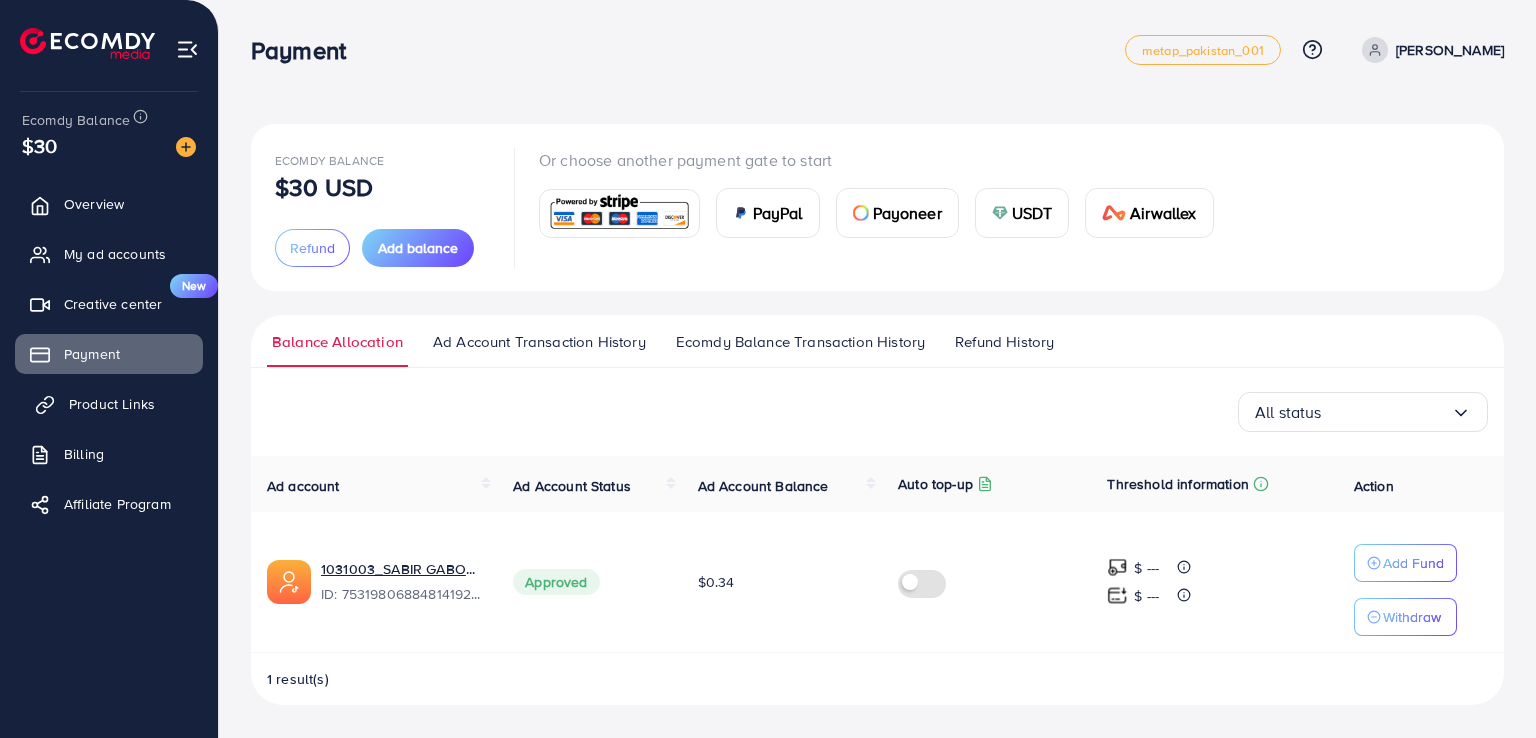 click on "Product Links" at bounding box center [112, 404] 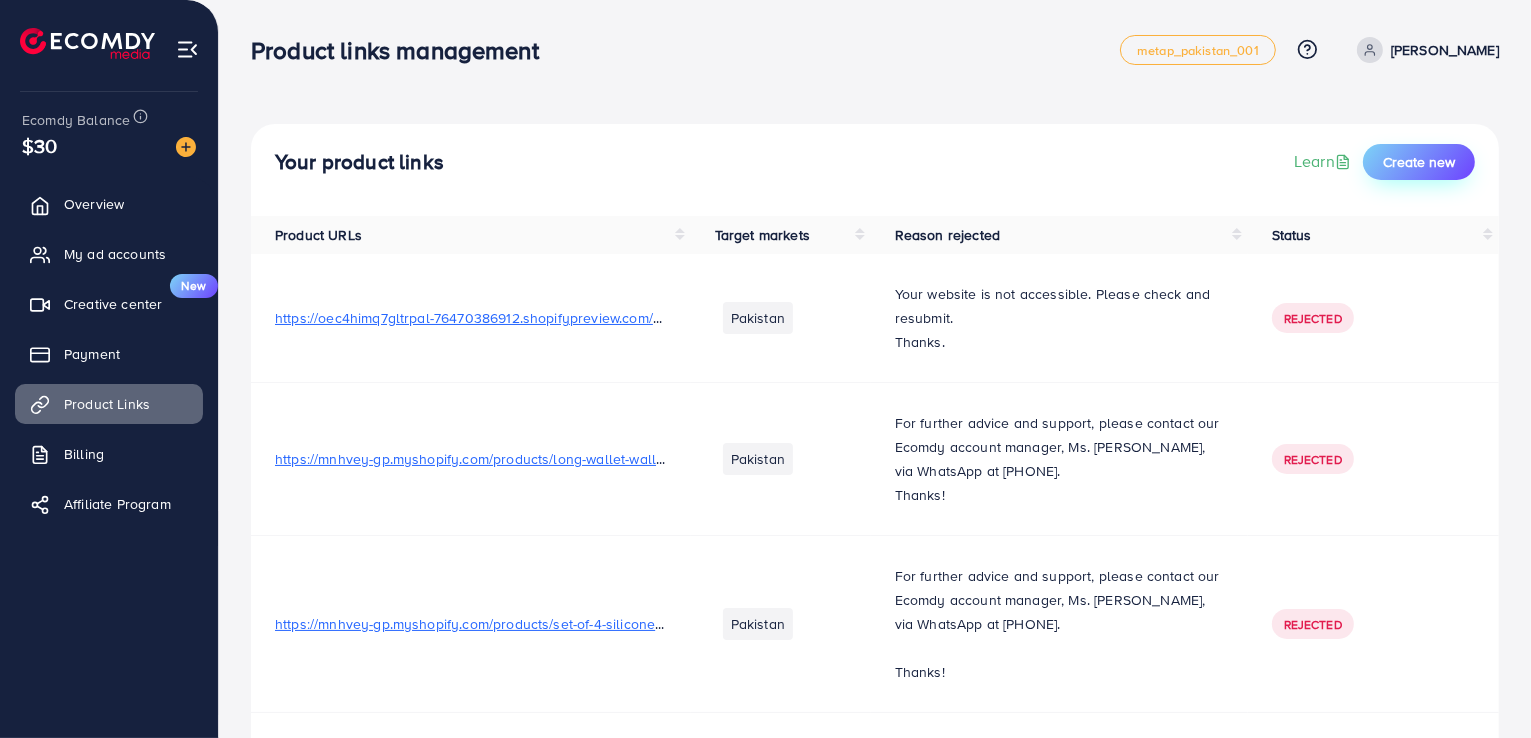 click on "Create new" at bounding box center [1419, 162] 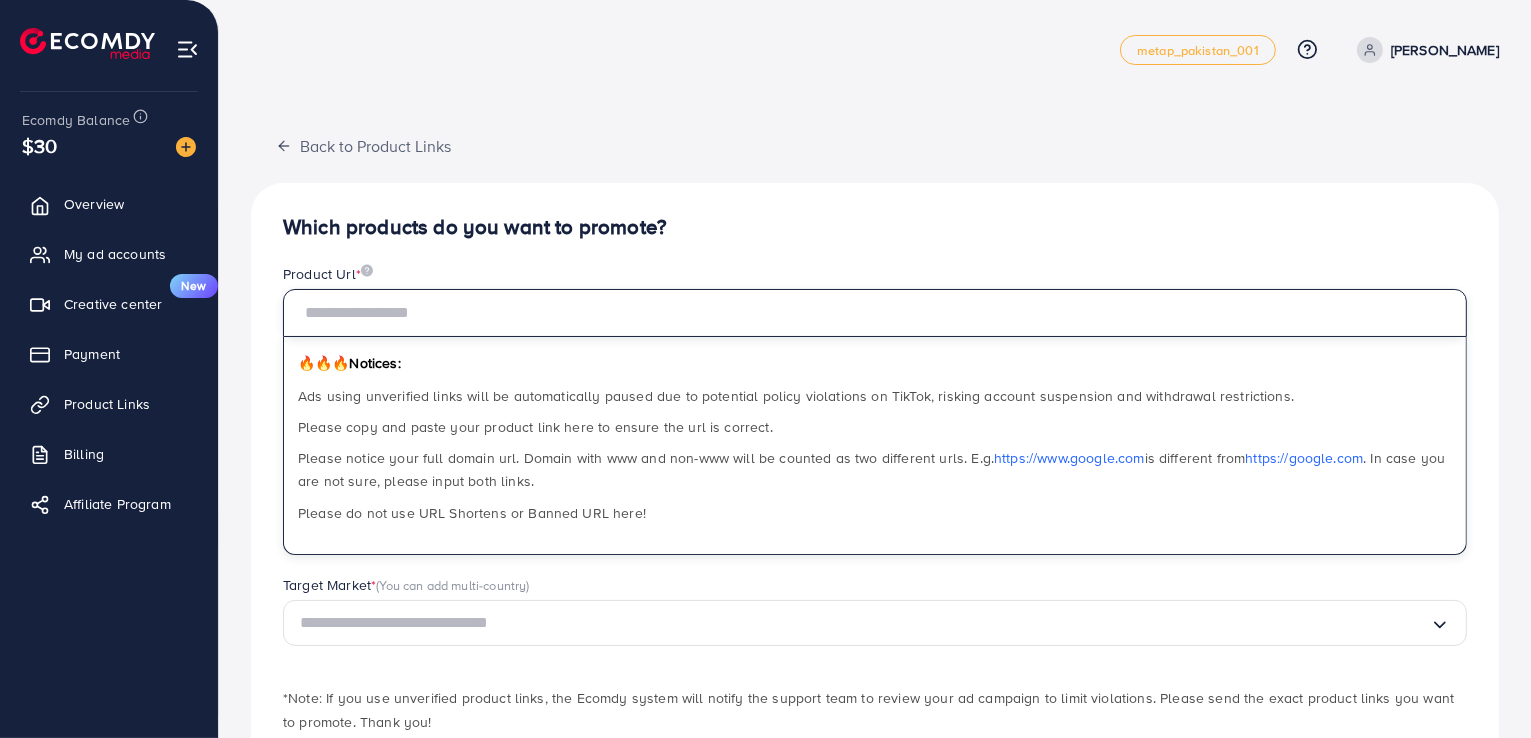 click at bounding box center [875, 313] 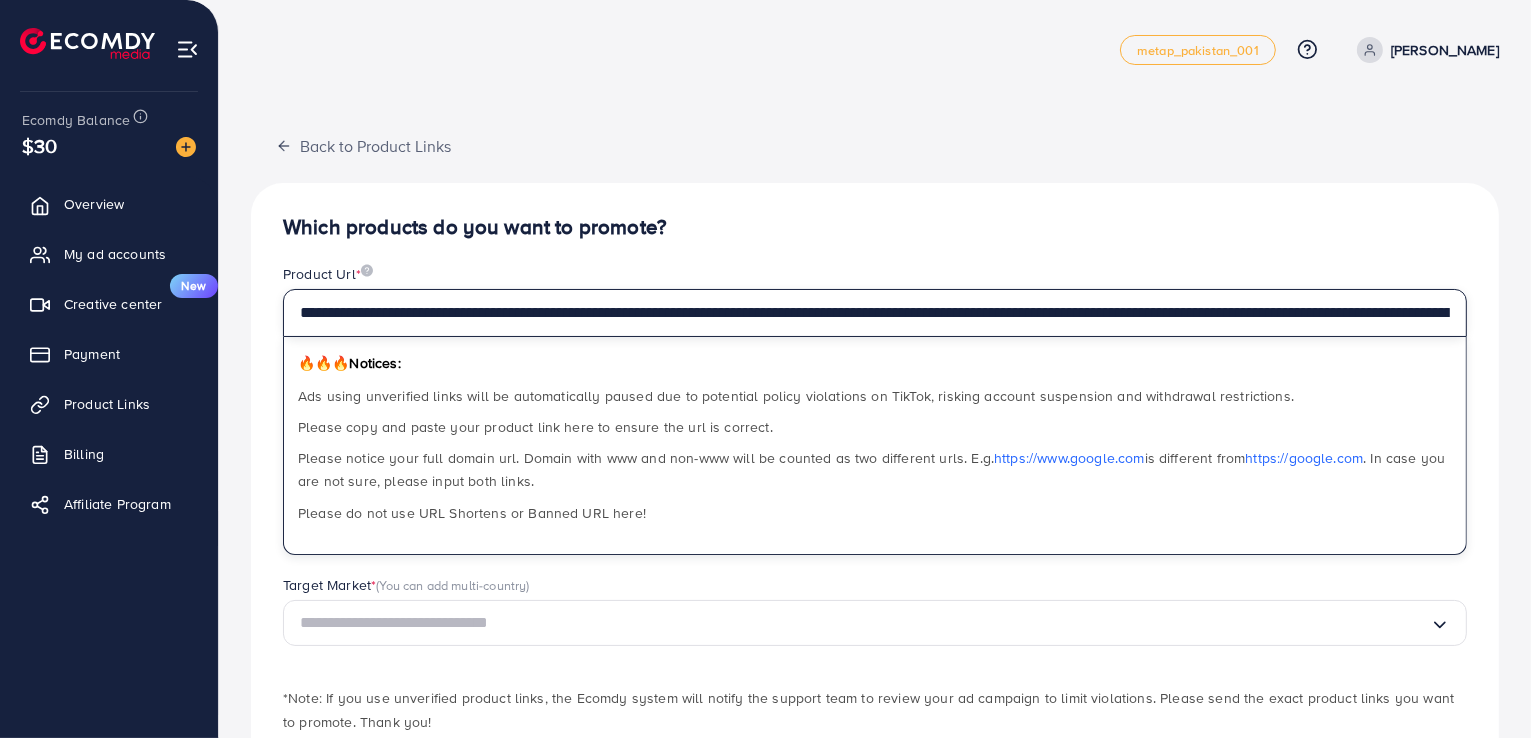 scroll, scrollTop: 0, scrollLeft: 644, axis: horizontal 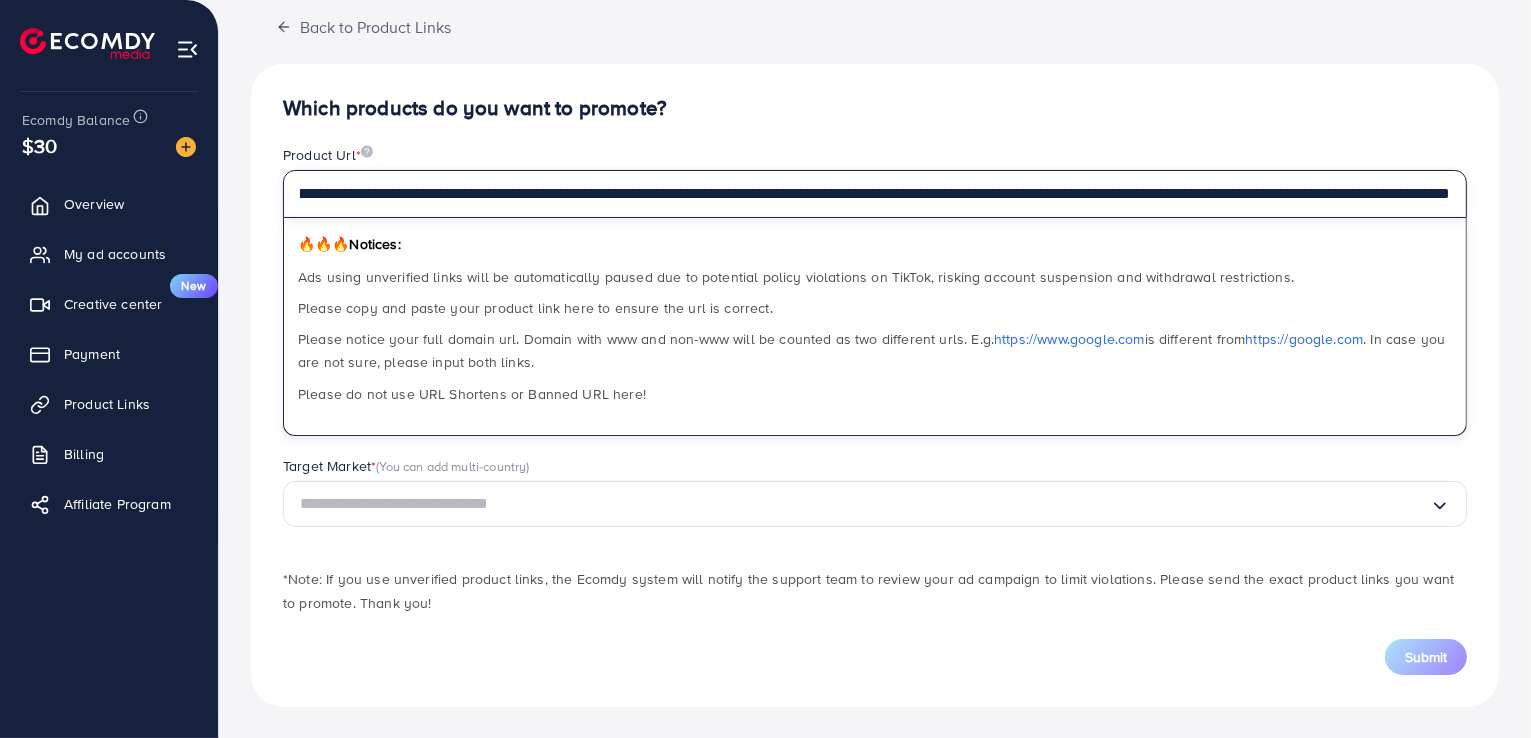 type on "**********" 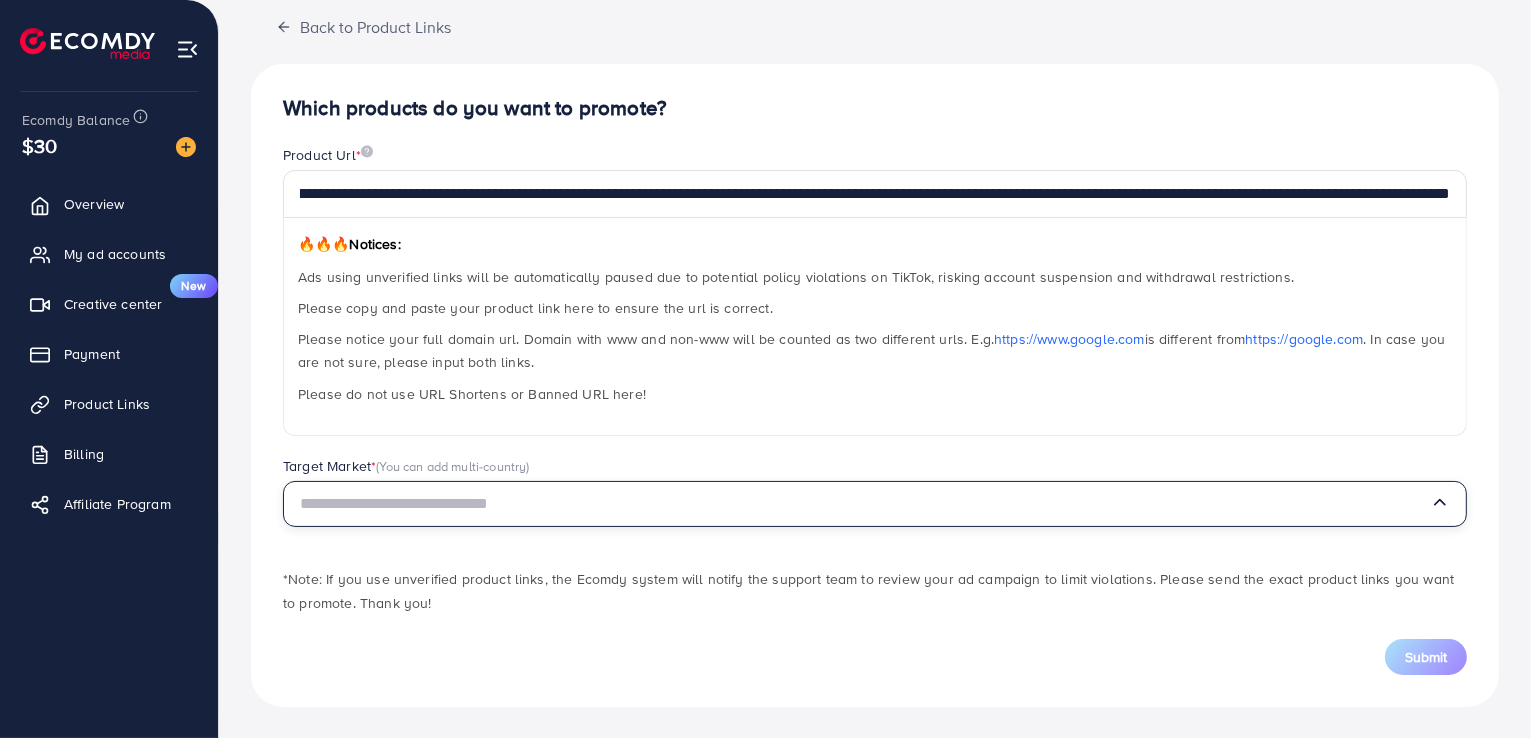 scroll, scrollTop: 0, scrollLeft: 0, axis: both 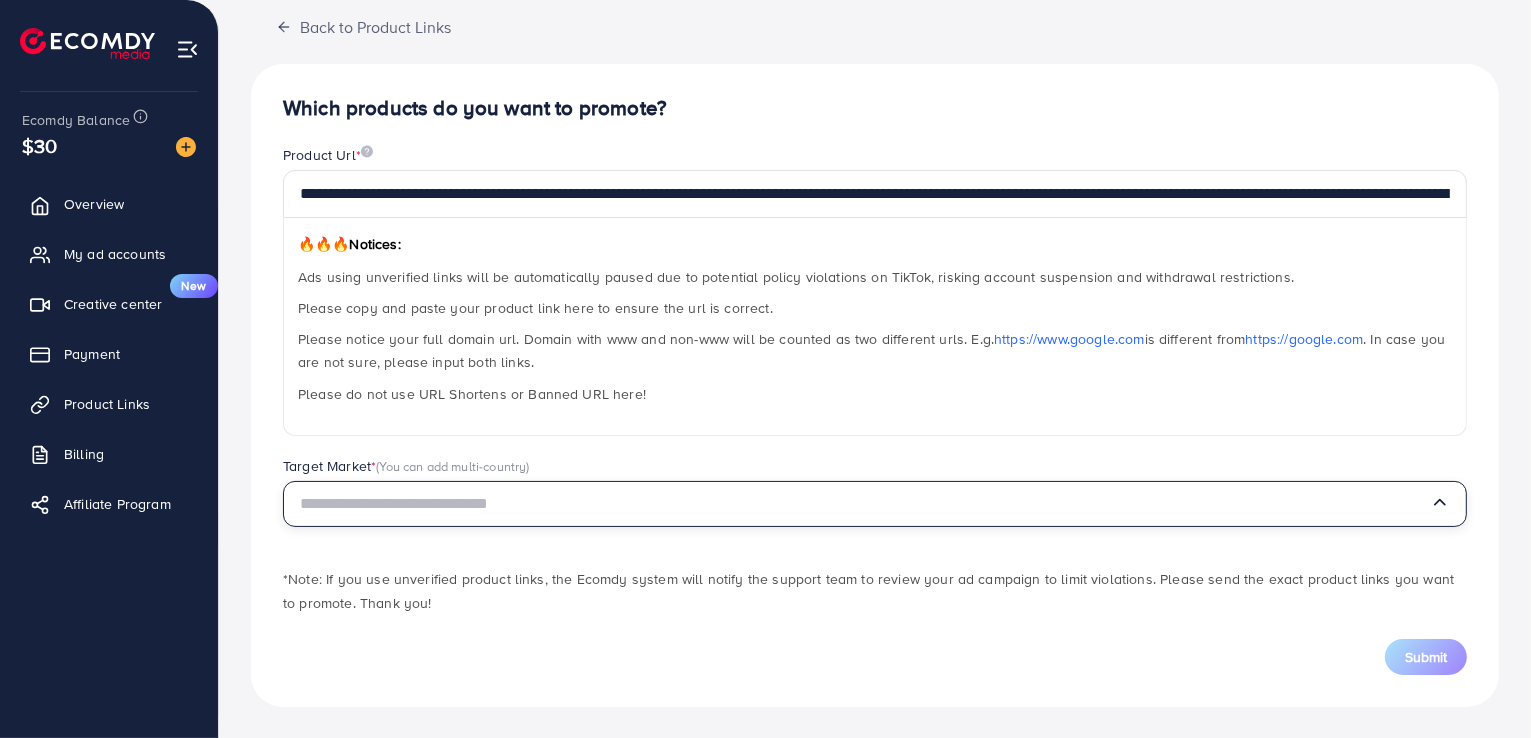 click at bounding box center [865, 504] 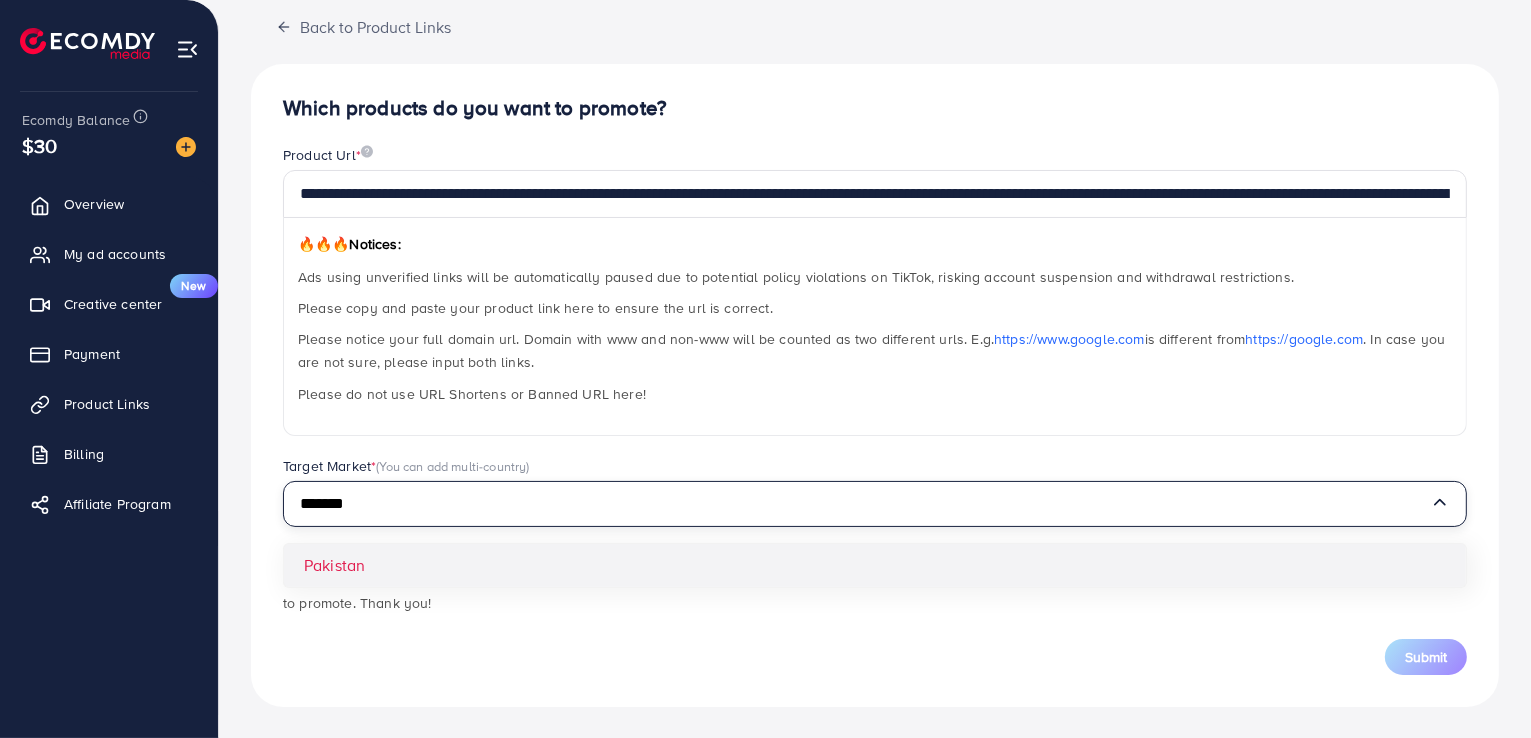 type on "*******" 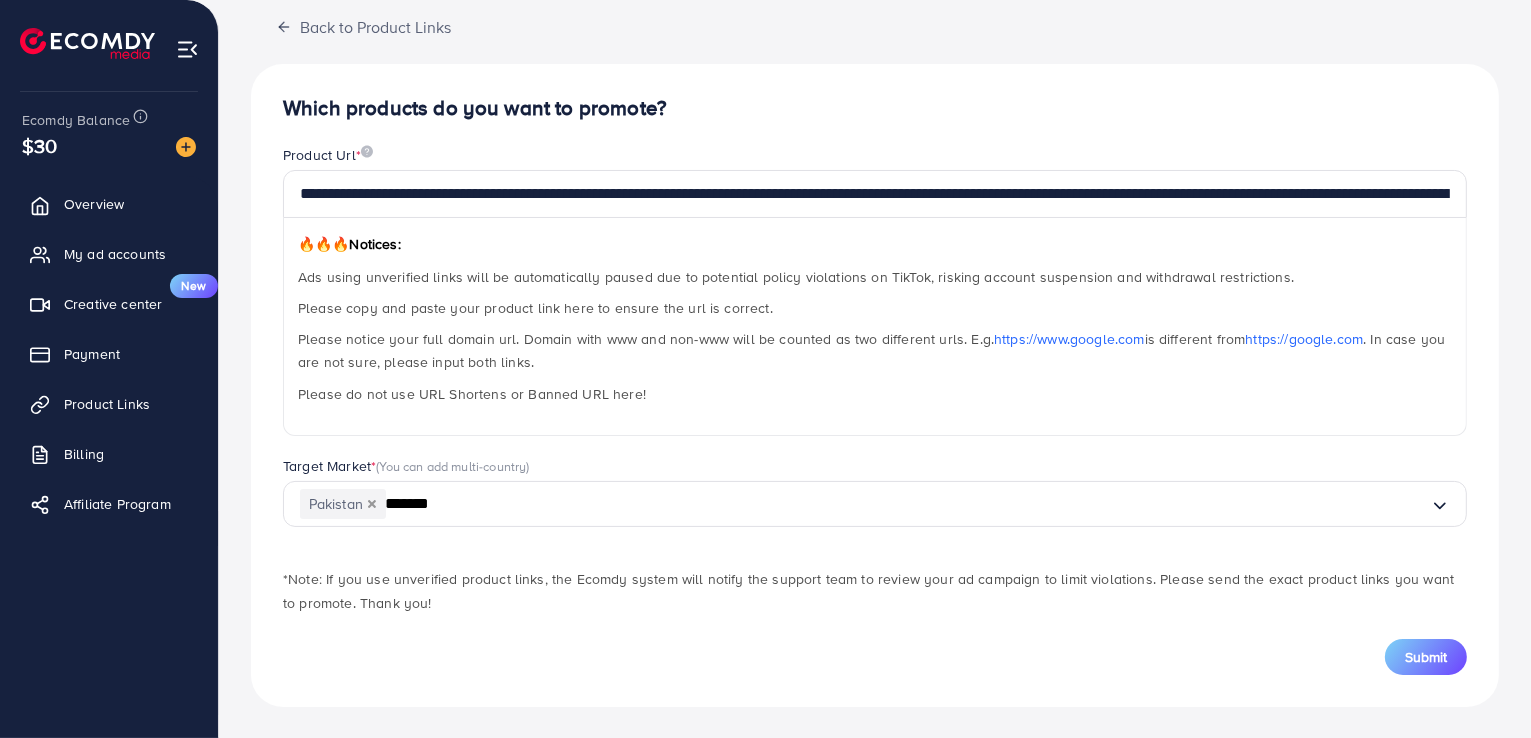 drag, startPoint x: 385, startPoint y: 627, endPoint x: 345, endPoint y: 621, distance: 40.4475 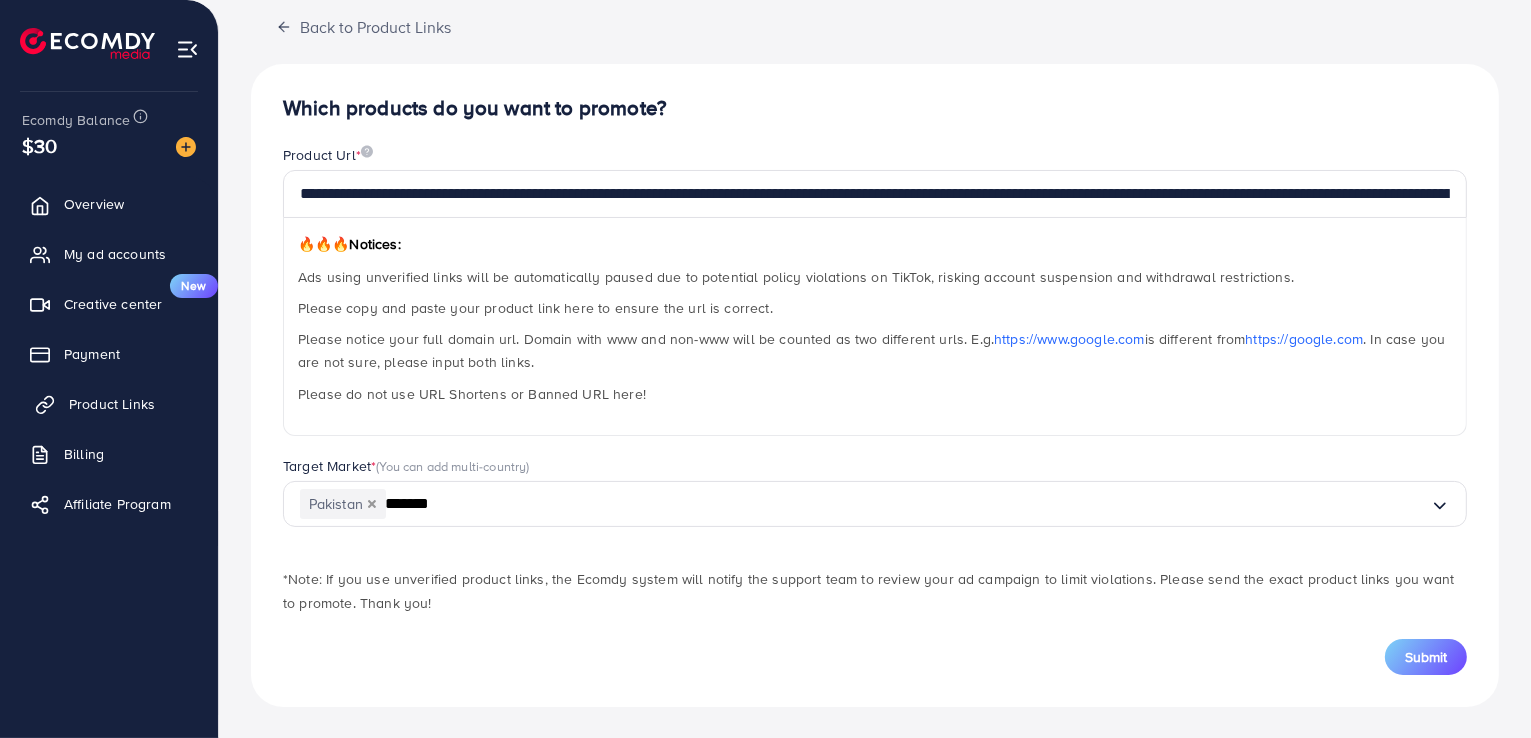 click on "Product Links" at bounding box center [112, 404] 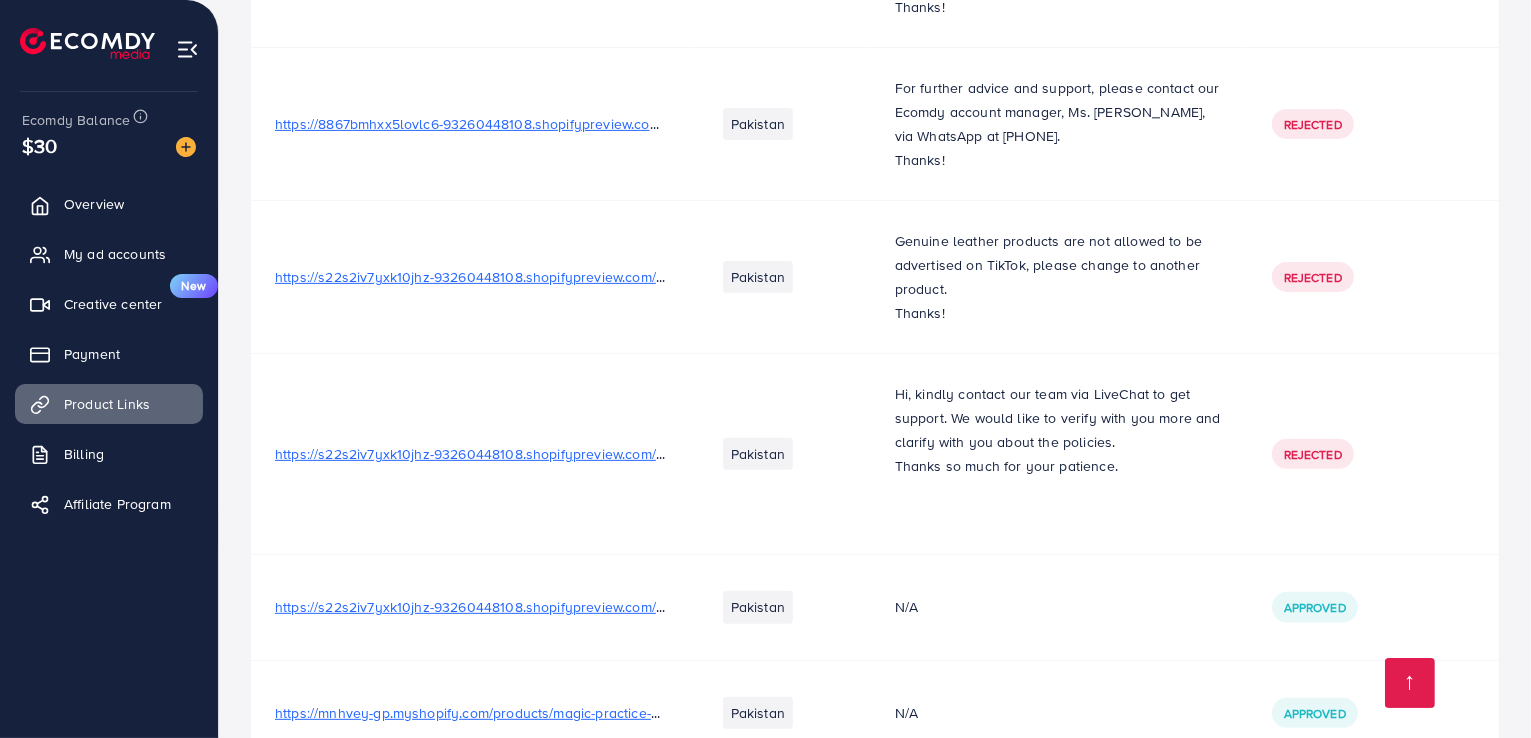 scroll, scrollTop: 781, scrollLeft: 0, axis: vertical 